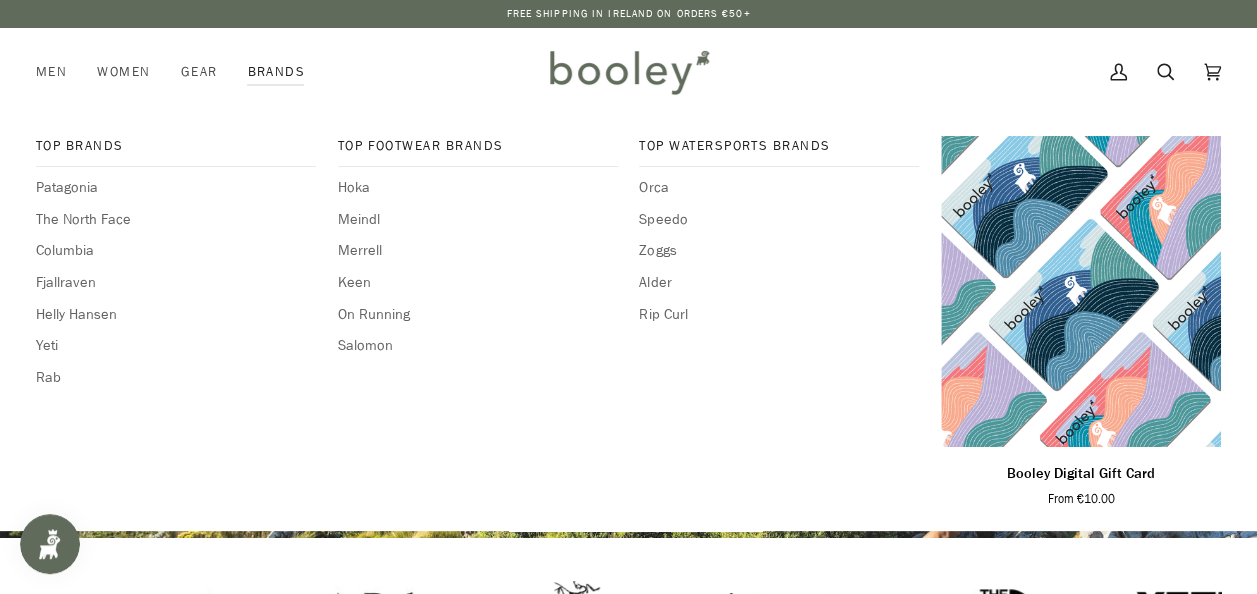 scroll, scrollTop: 0, scrollLeft: 0, axis: both 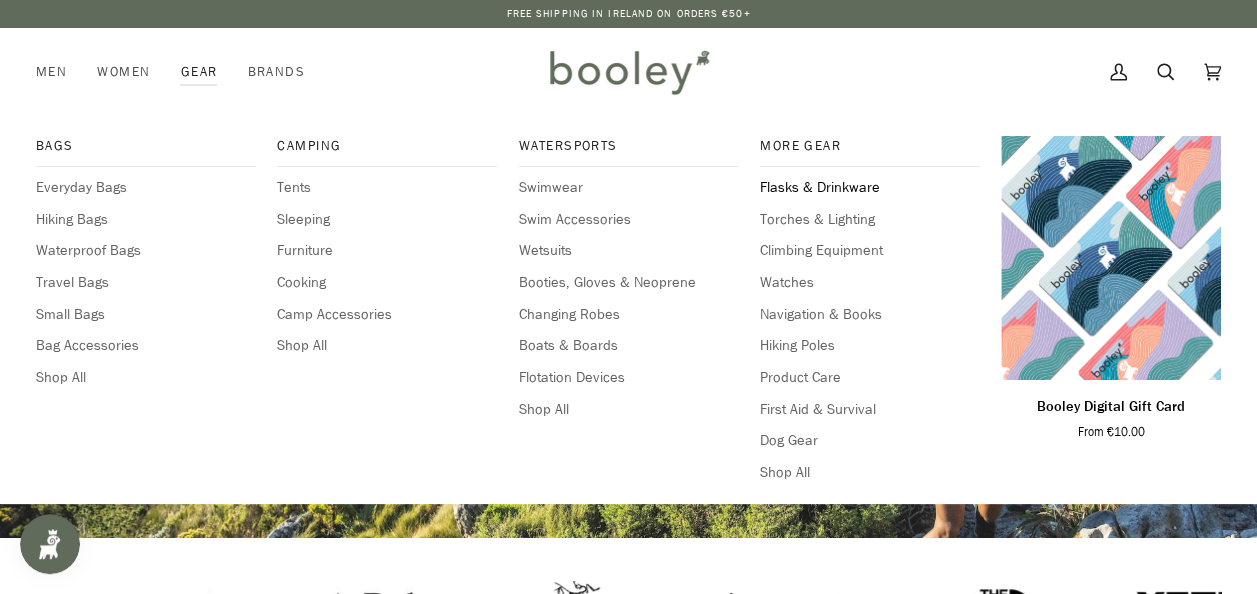 click on "Flasks & Drinkware" at bounding box center [870, 188] 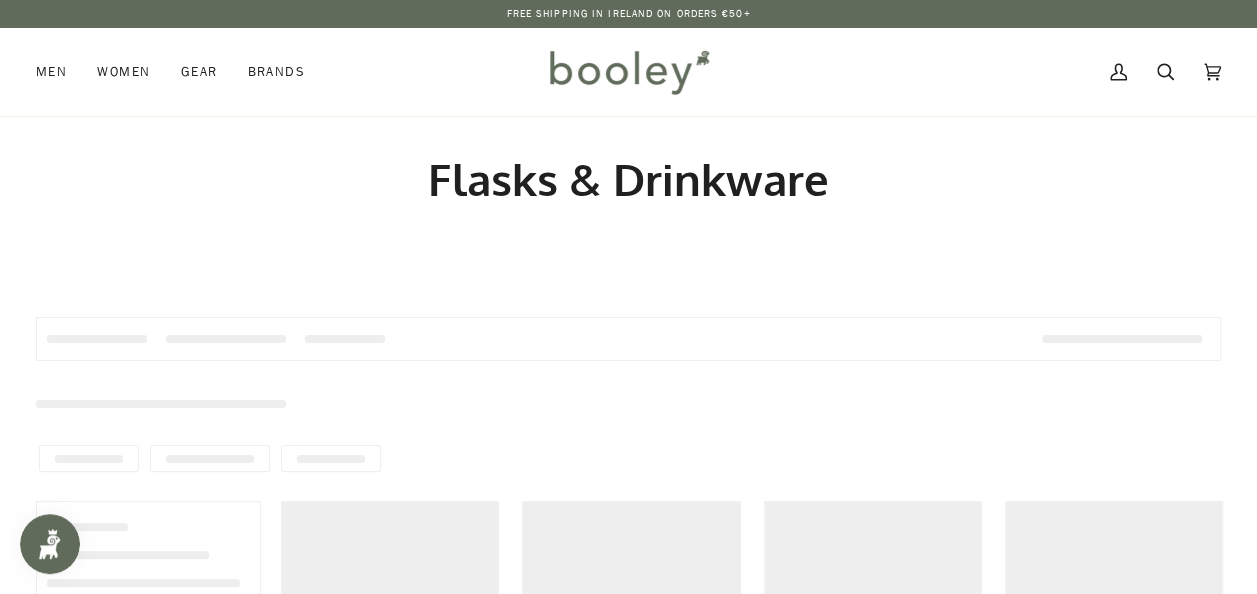 scroll, scrollTop: 0, scrollLeft: 0, axis: both 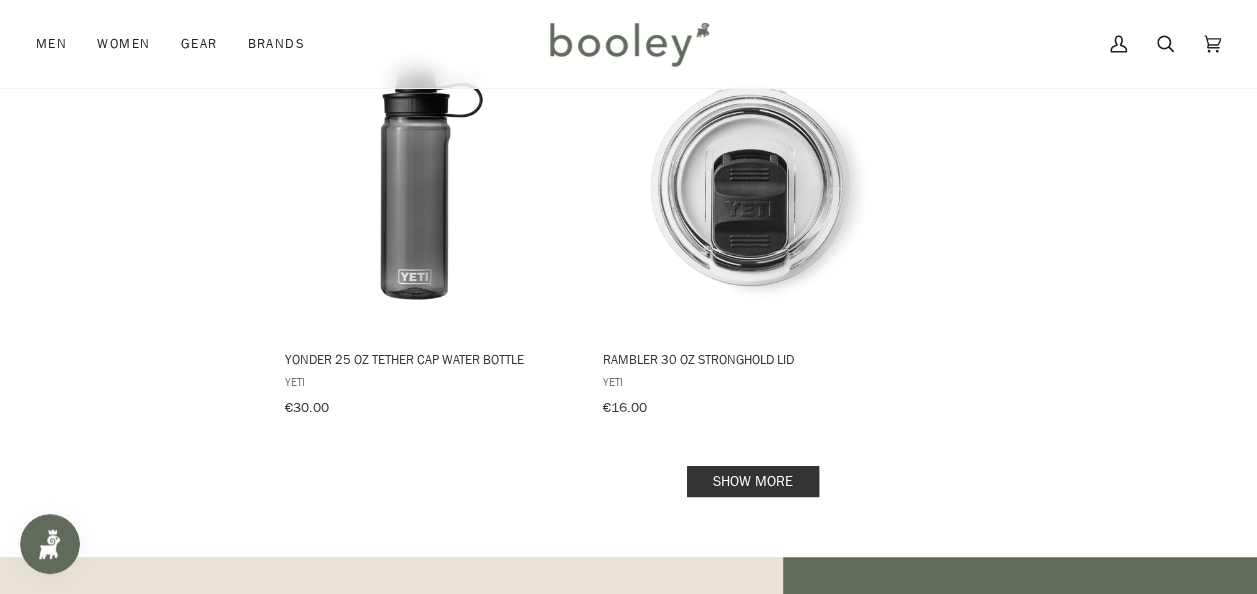 click on "Show more" at bounding box center (753, 481) 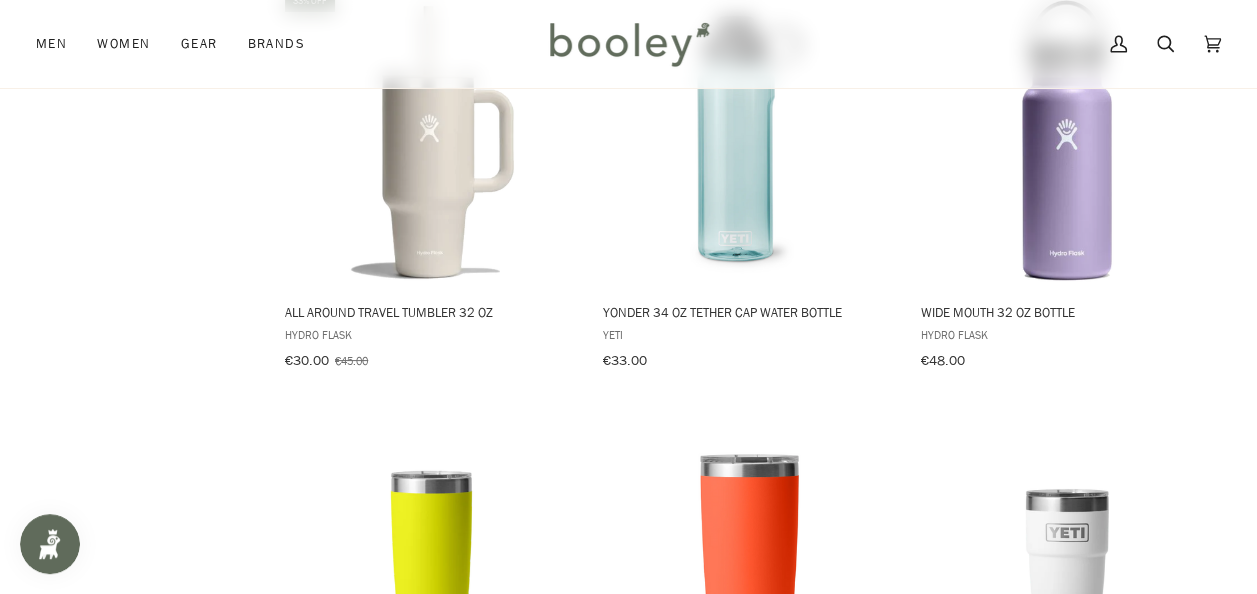 scroll, scrollTop: 3810, scrollLeft: 0, axis: vertical 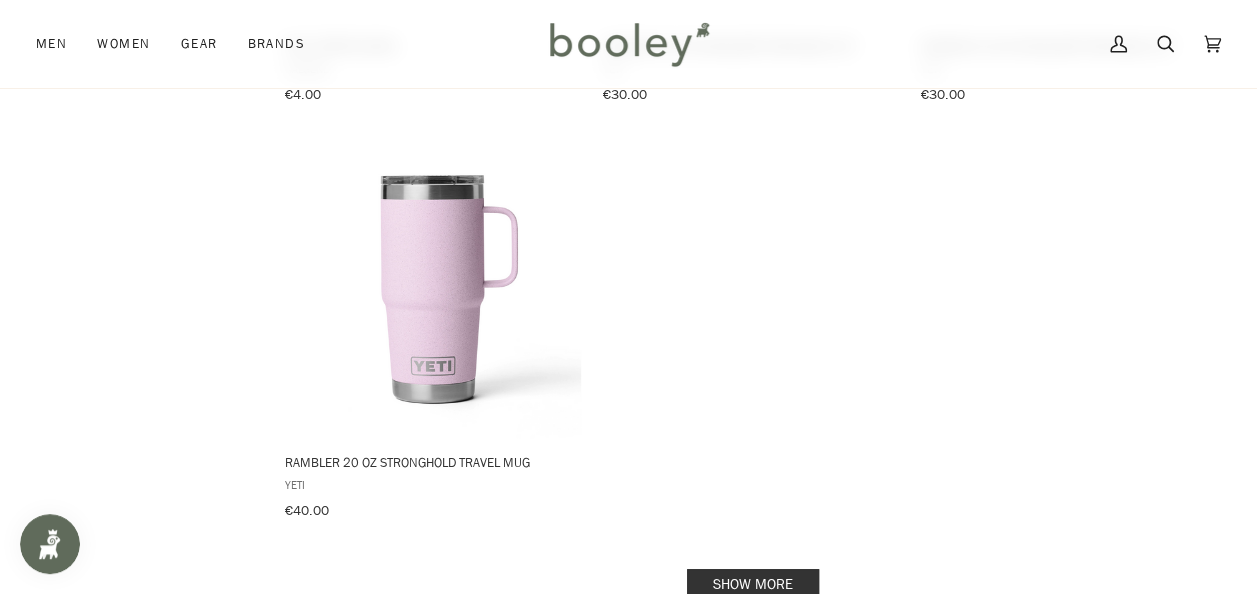 click on "Show more" at bounding box center [753, 584] 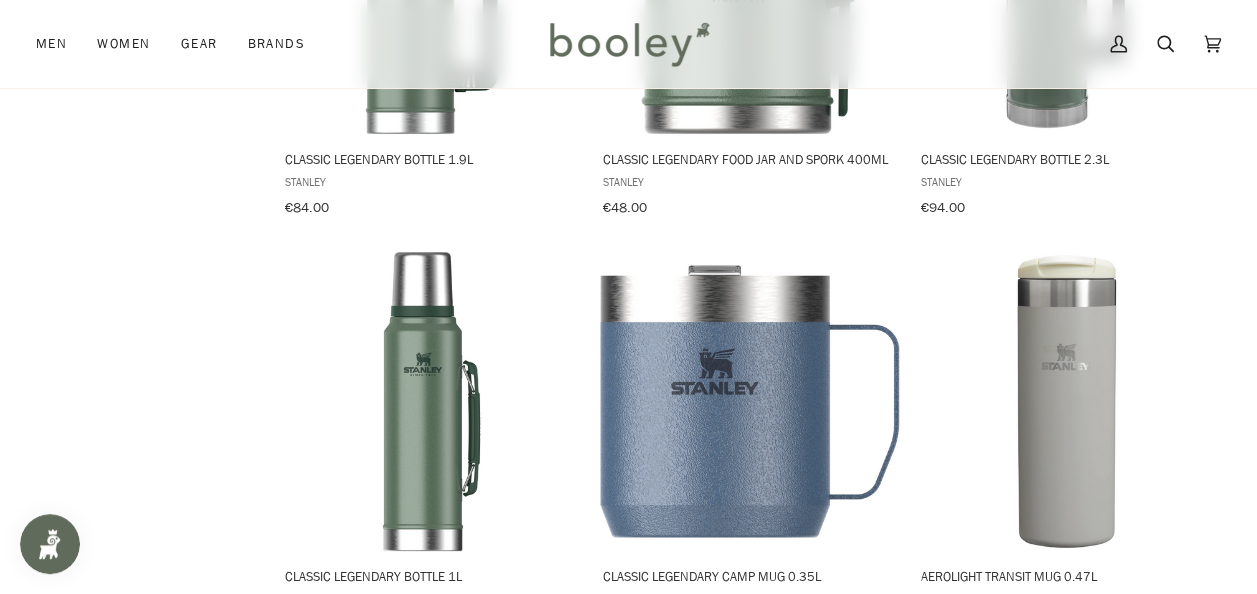 scroll, scrollTop: 6436, scrollLeft: 0, axis: vertical 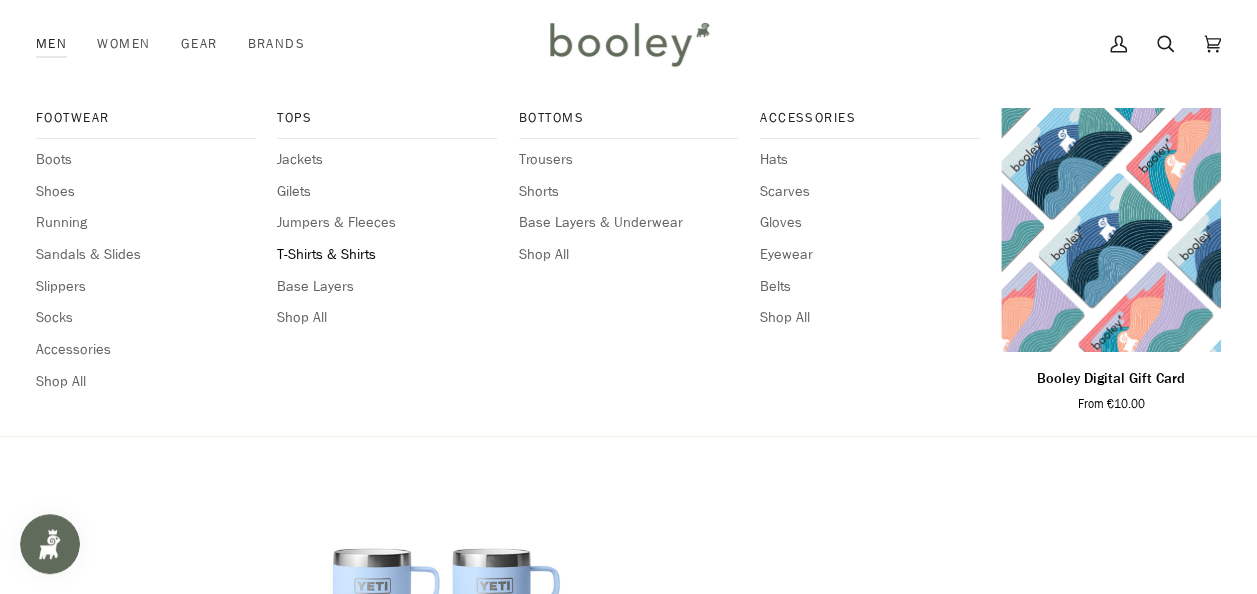click on "T-Shirts & Shirts" at bounding box center (387, 255) 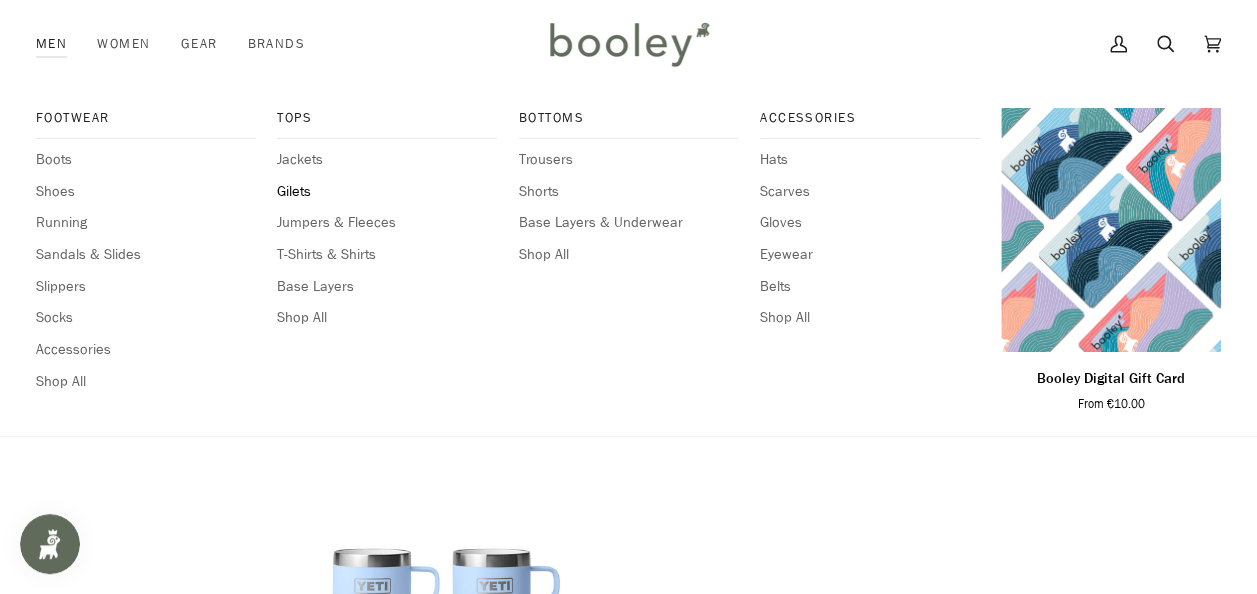 click on "Gilets" at bounding box center [387, 192] 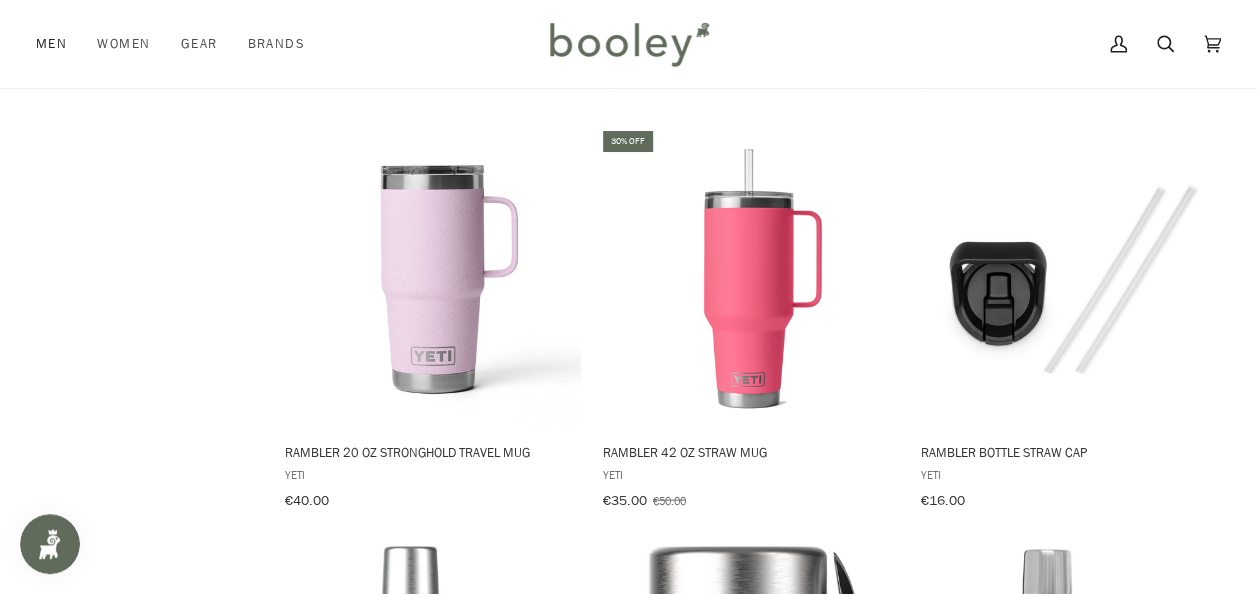 scroll, scrollTop: 5676, scrollLeft: 0, axis: vertical 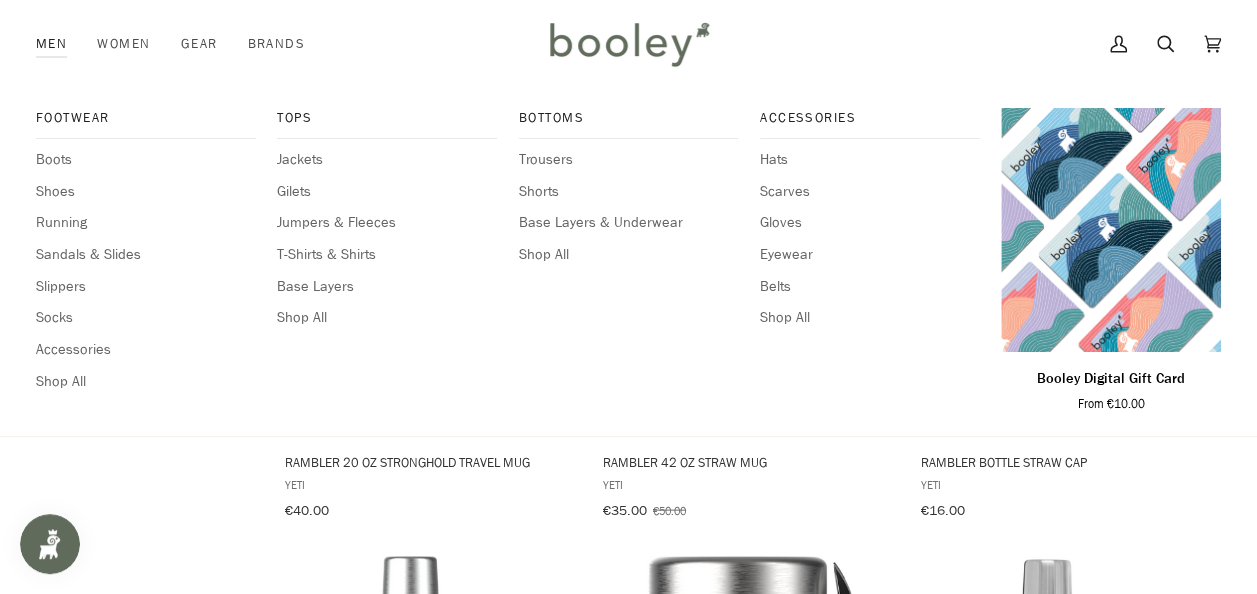 click on "Men" at bounding box center [59, 44] 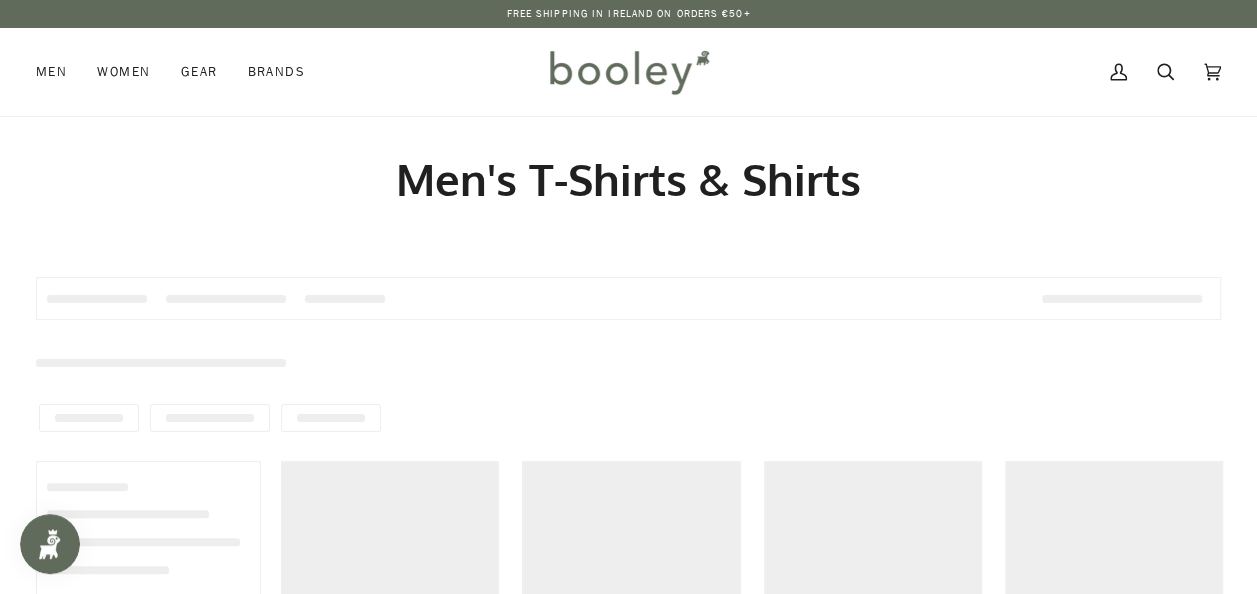 scroll, scrollTop: 0, scrollLeft: 0, axis: both 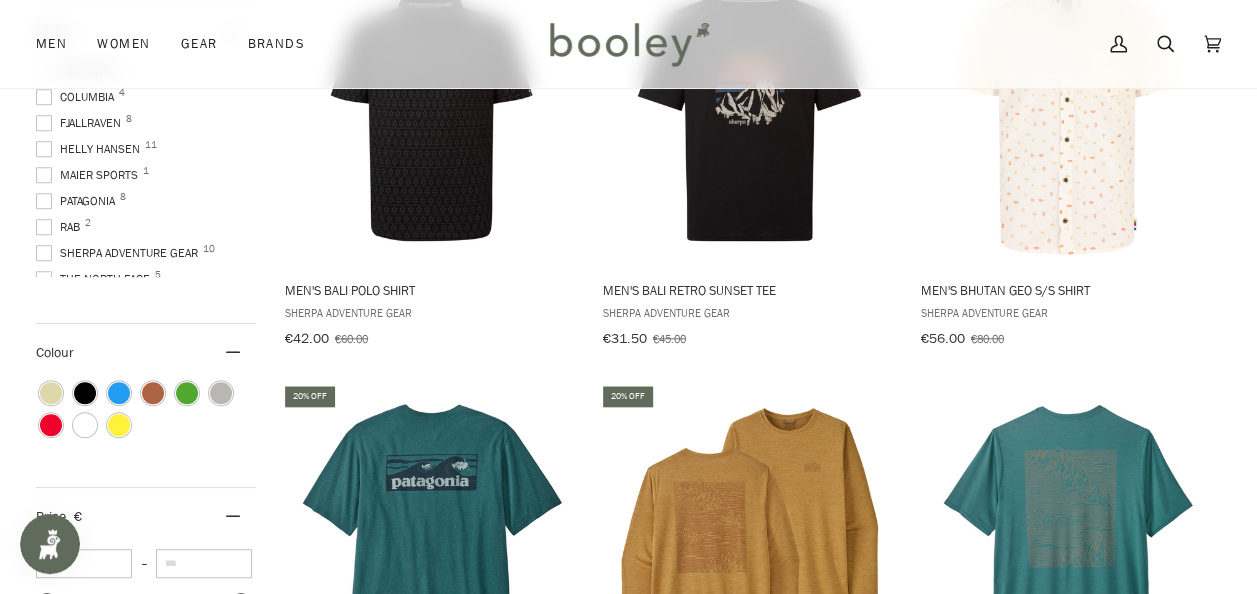 click at bounding box center [44, 123] 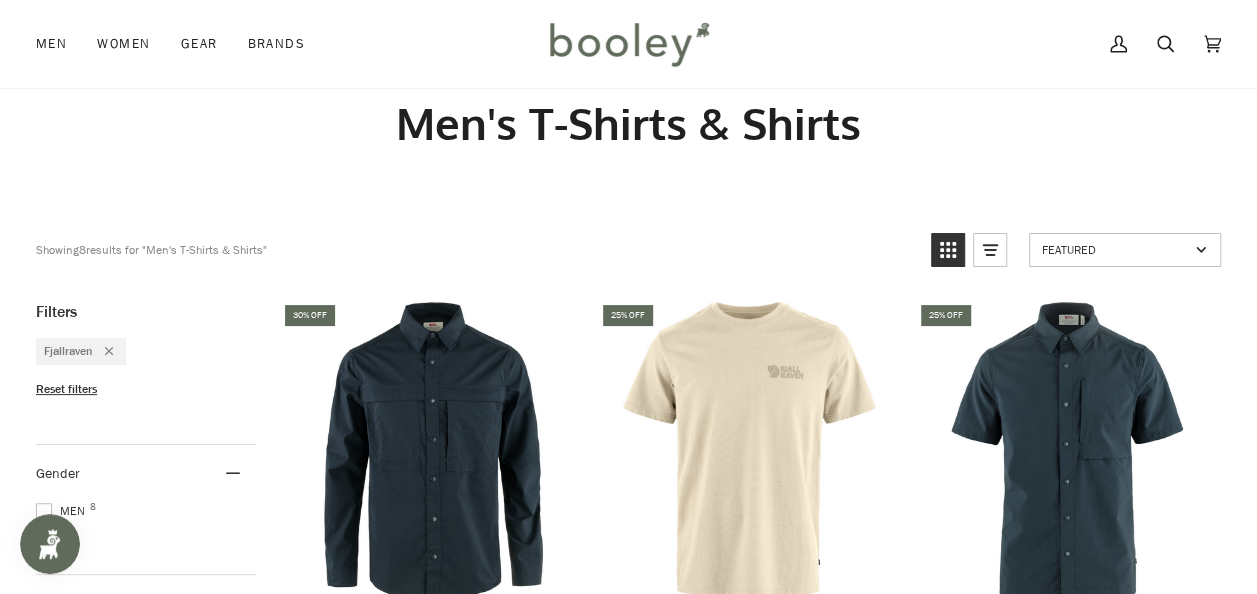 scroll, scrollTop: 0, scrollLeft: 0, axis: both 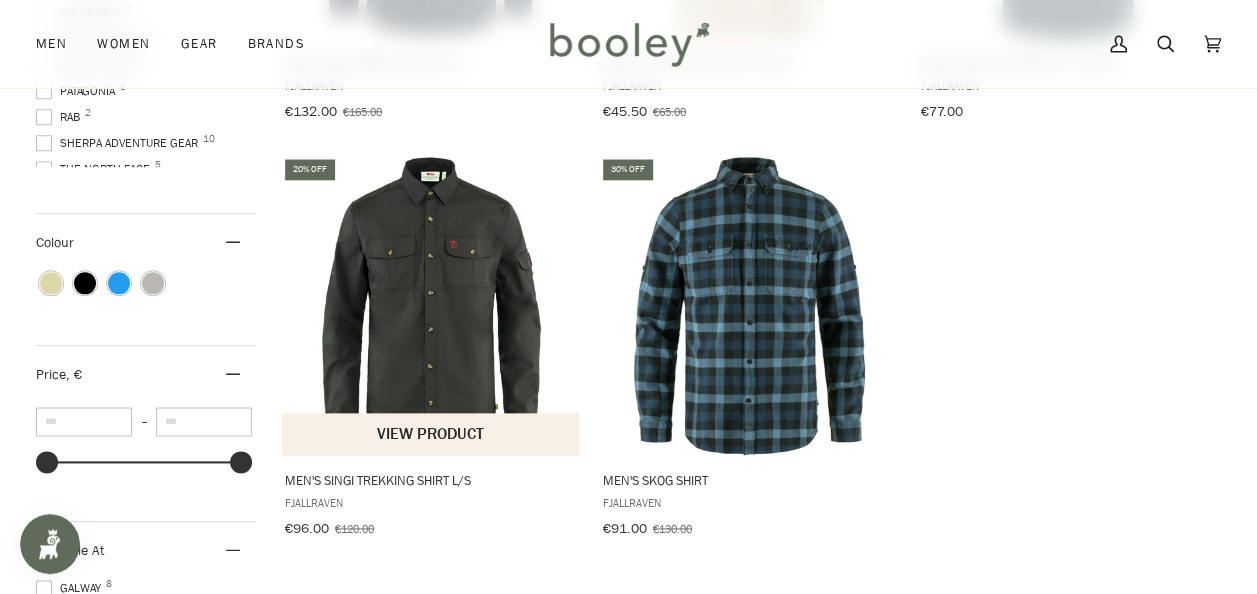 click at bounding box center [431, 306] 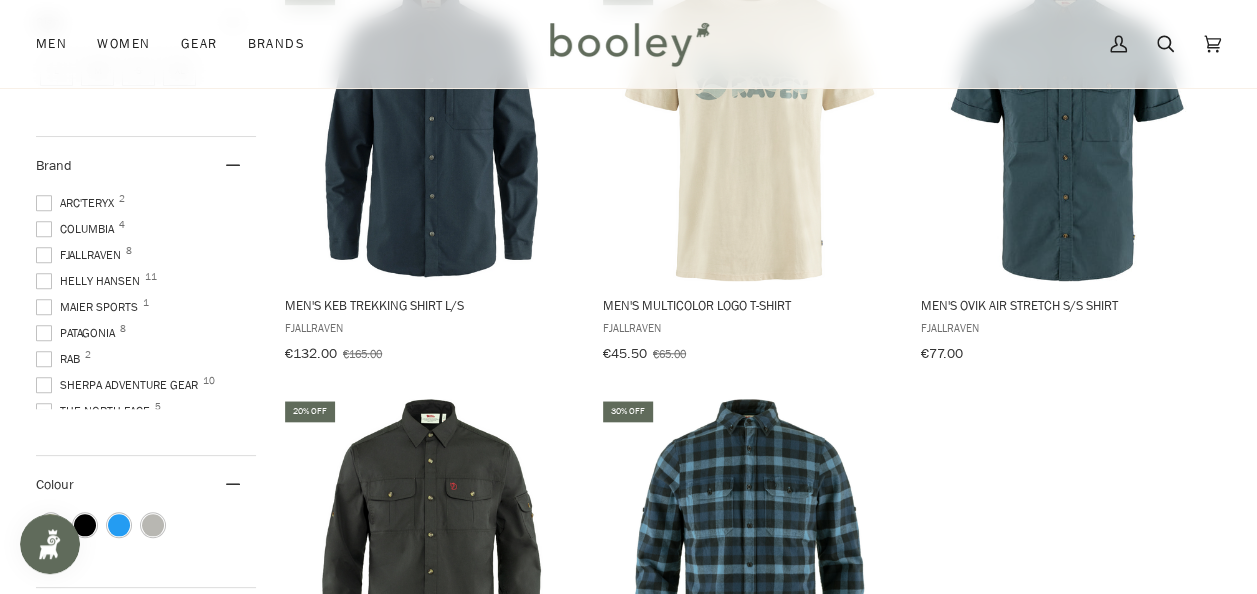 scroll, scrollTop: 857, scrollLeft: 0, axis: vertical 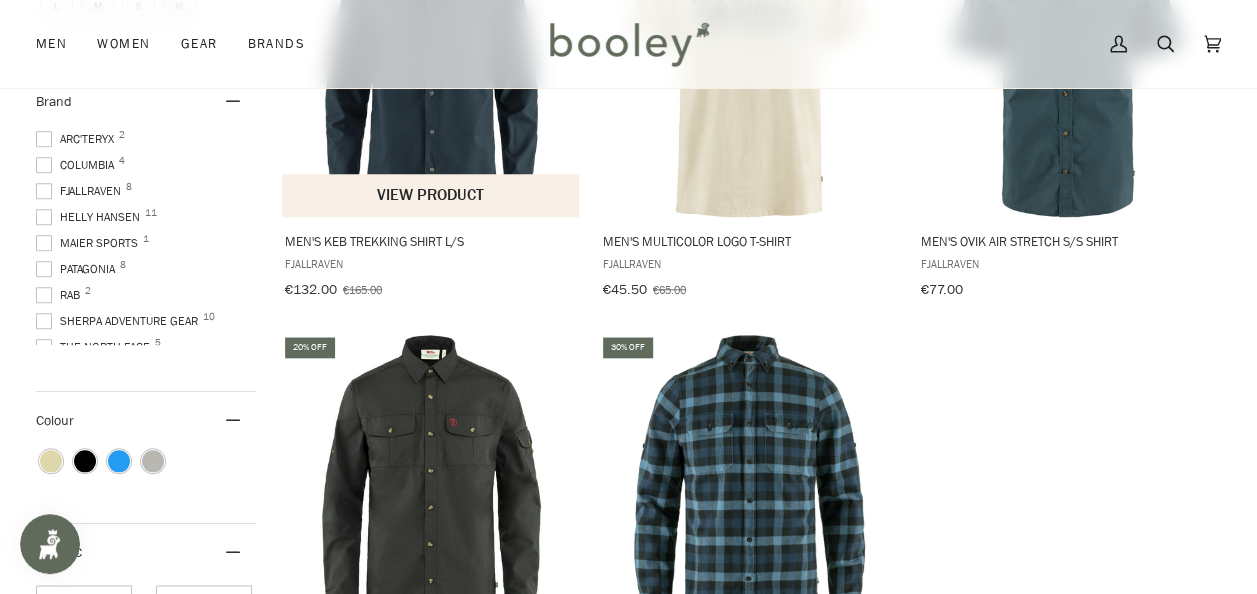 click at bounding box center [431, 67] 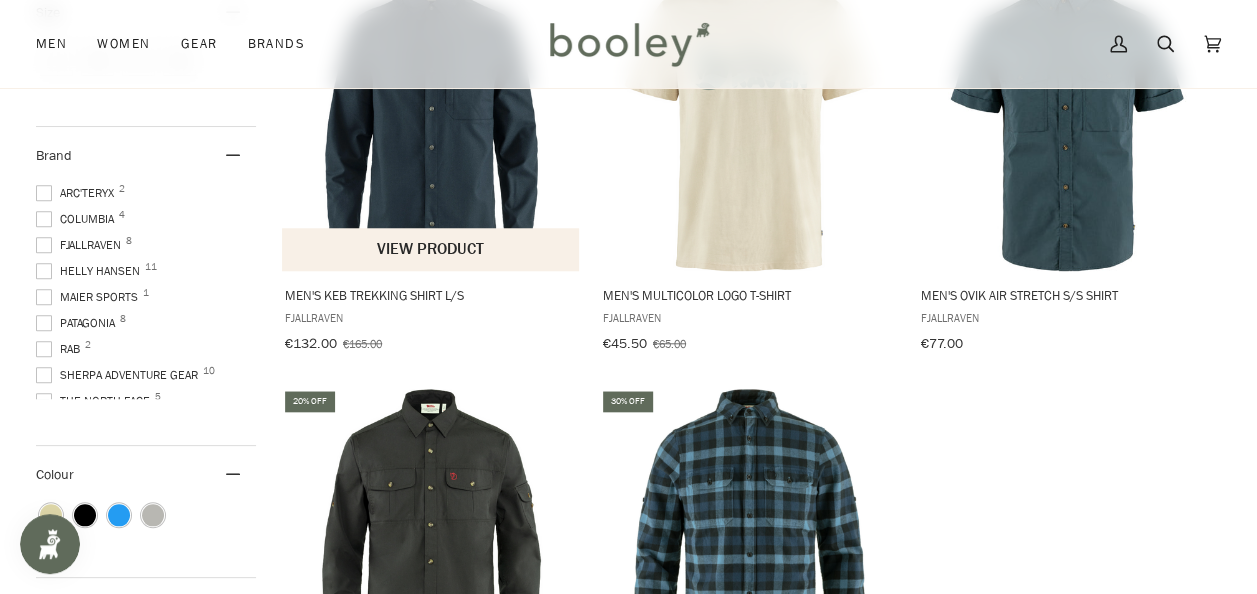 scroll, scrollTop: 790, scrollLeft: 0, axis: vertical 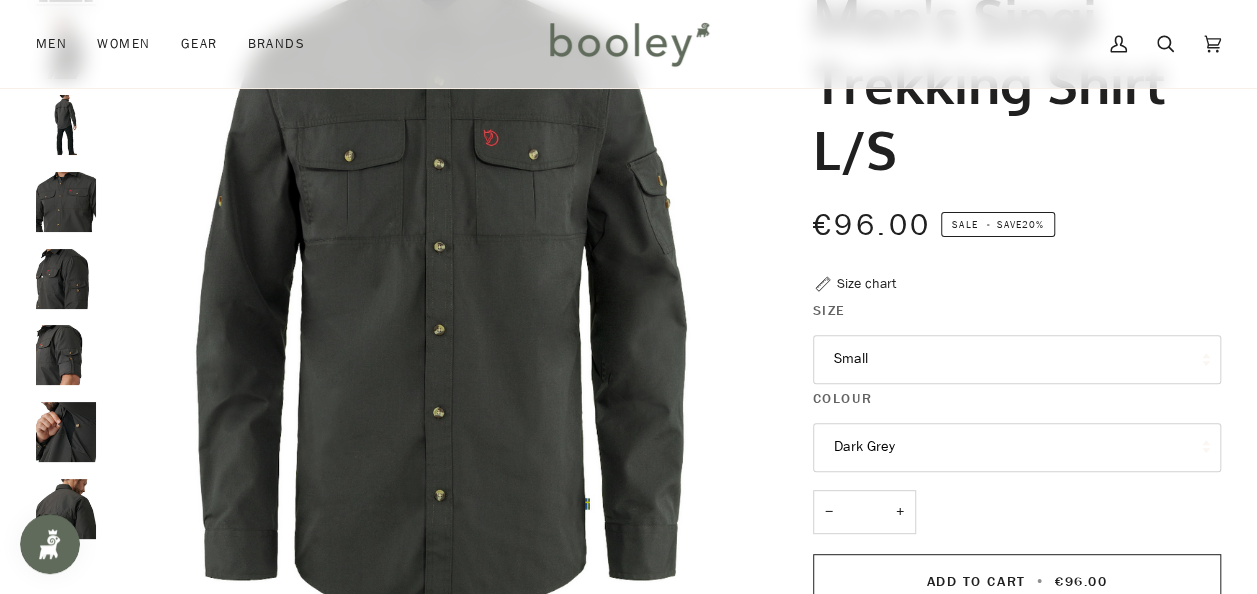 click on "Small" at bounding box center [1017, 359] 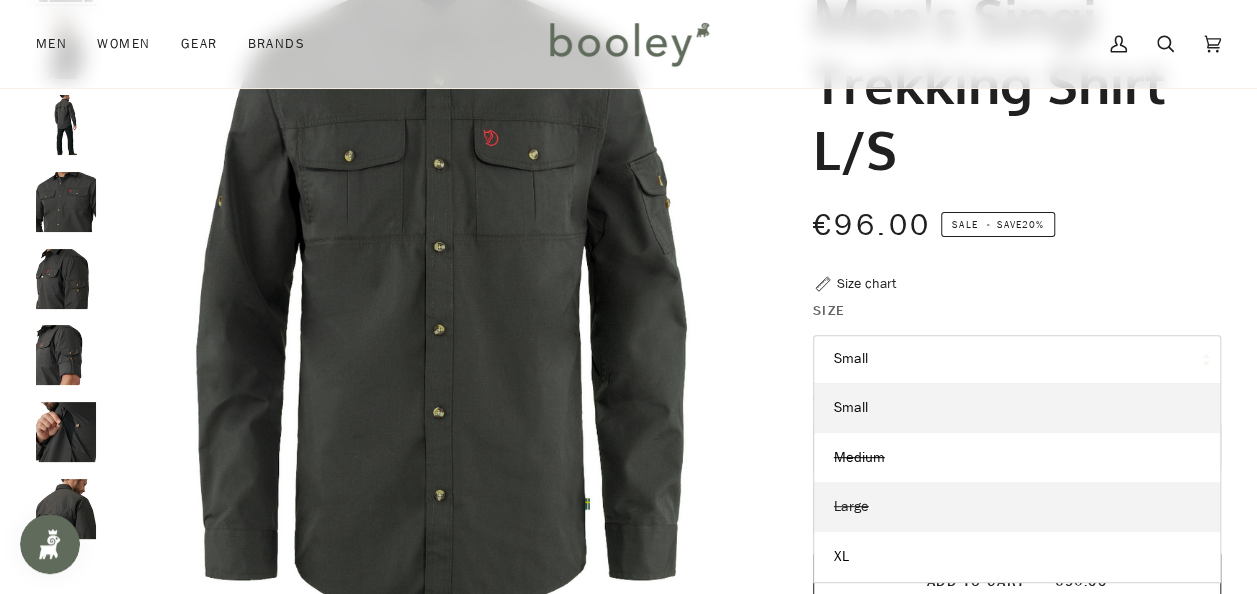 click on "Large" at bounding box center (1017, 507) 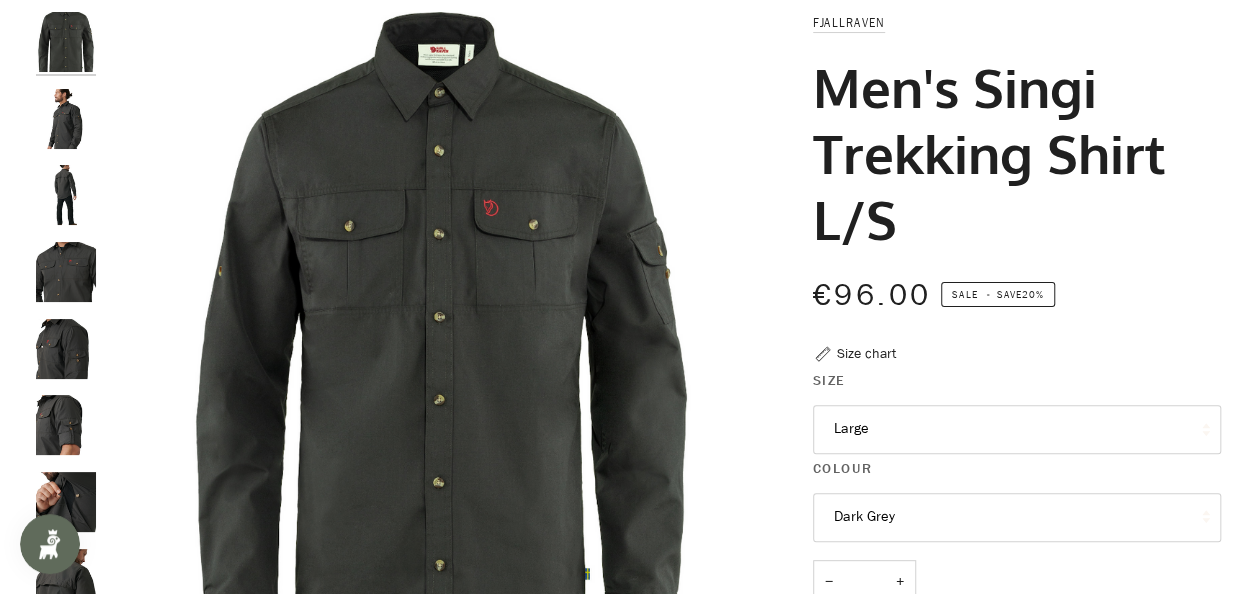 scroll, scrollTop: 0, scrollLeft: 0, axis: both 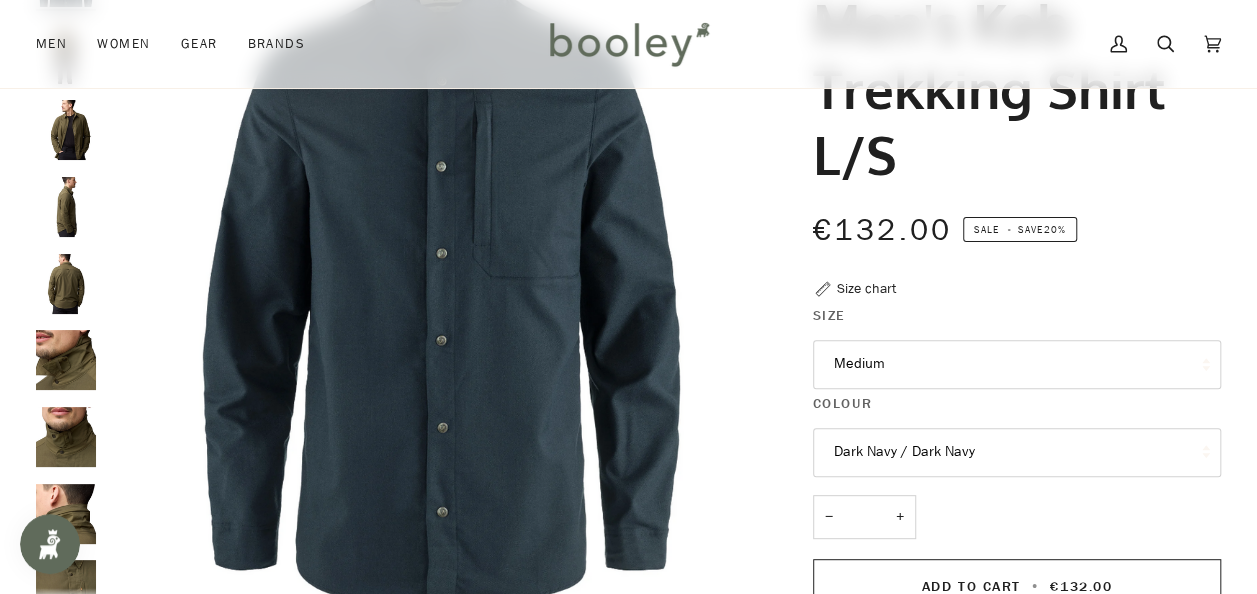 click on "Medium" at bounding box center (1017, 364) 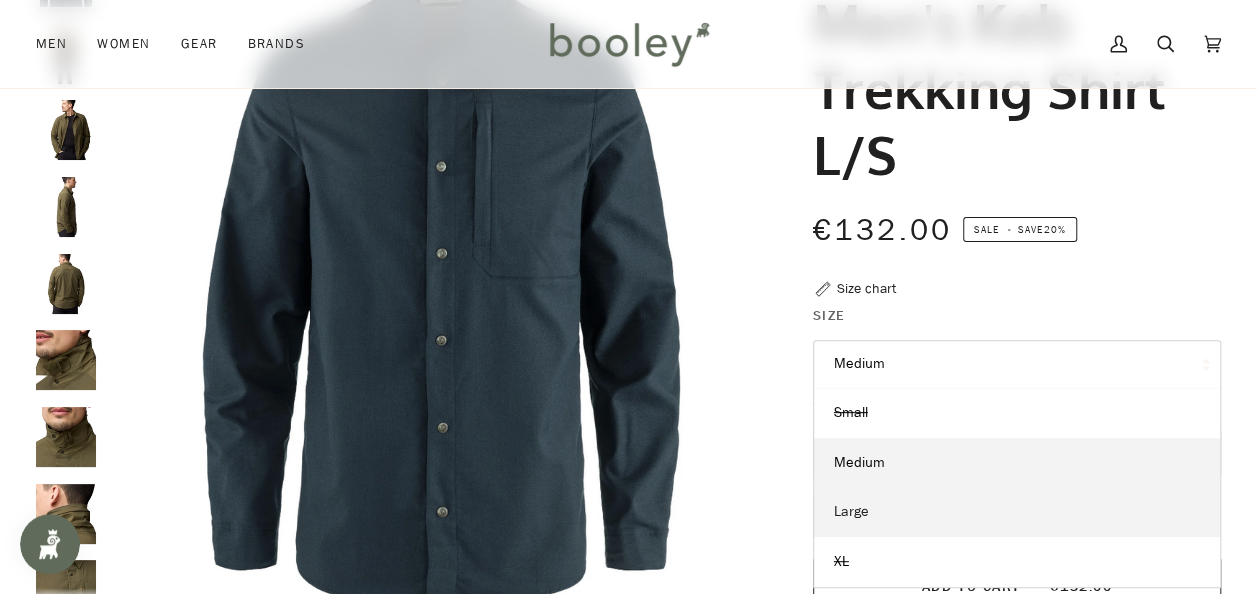 click on "Large" at bounding box center [851, 511] 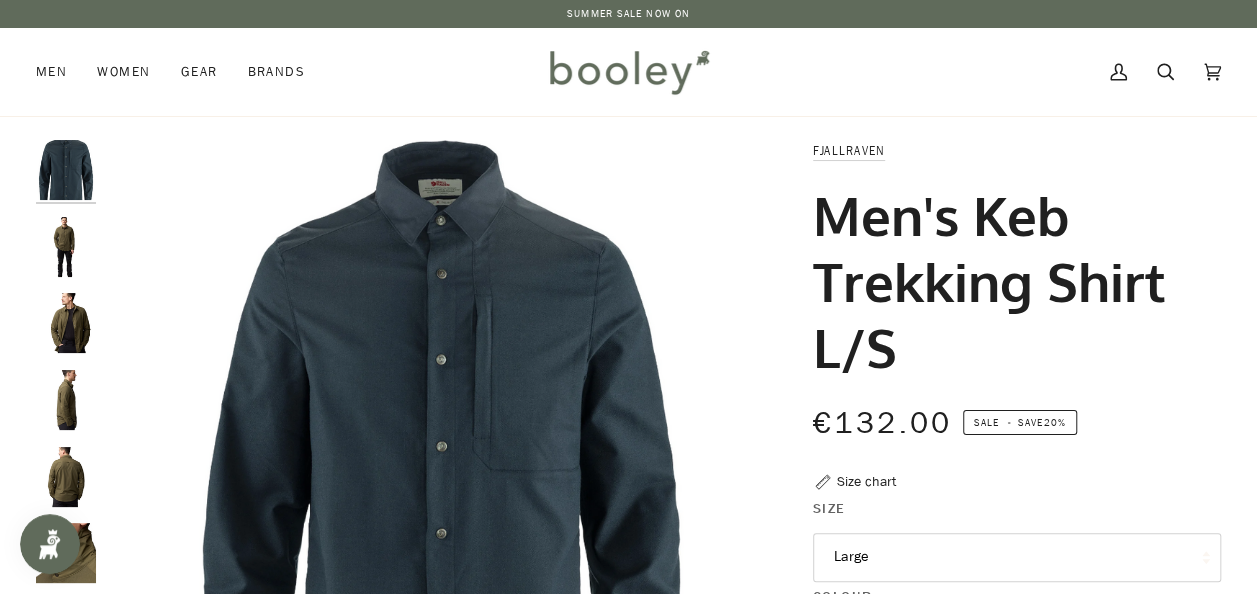 scroll, scrollTop: 90, scrollLeft: 0, axis: vertical 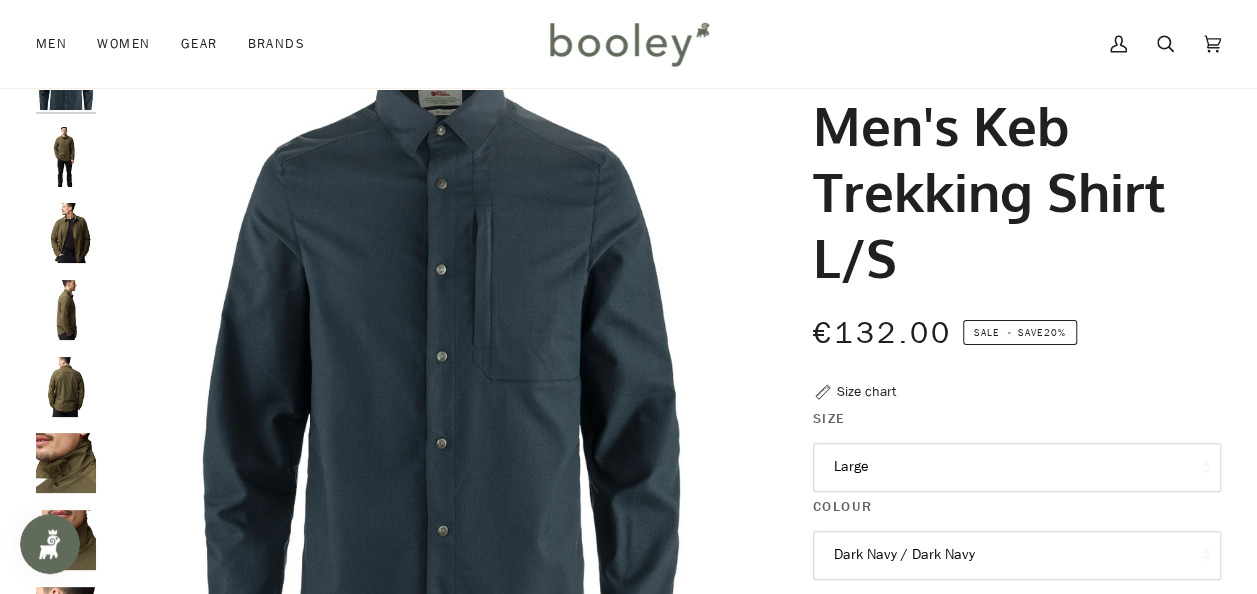 click at bounding box center (66, 157) 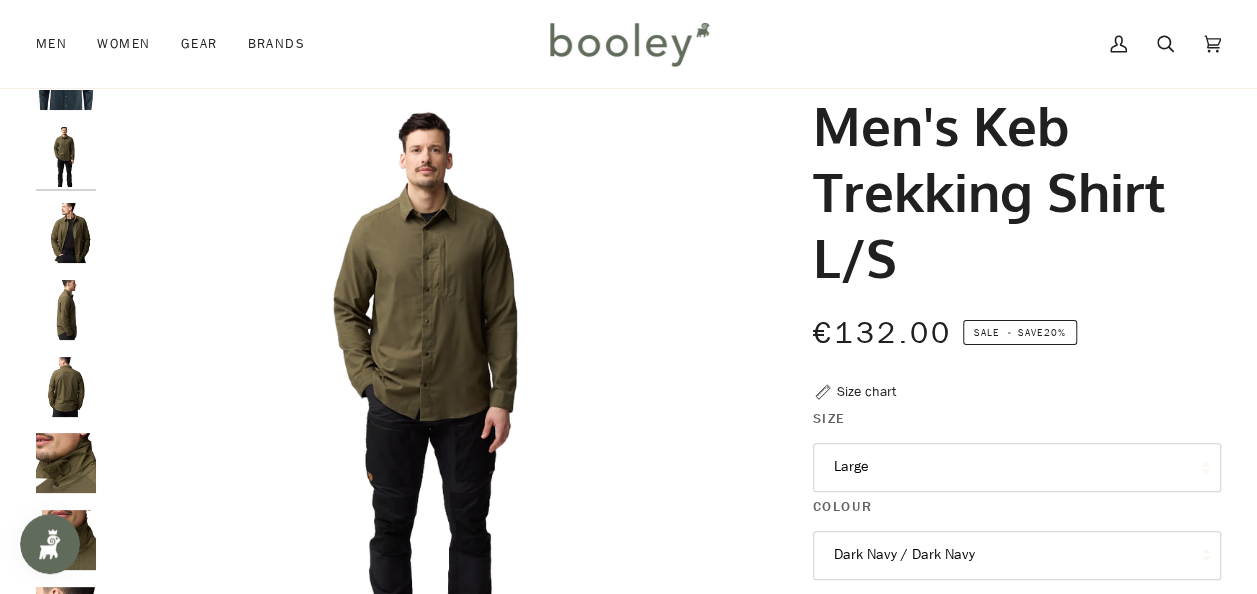 click at bounding box center (66, 233) 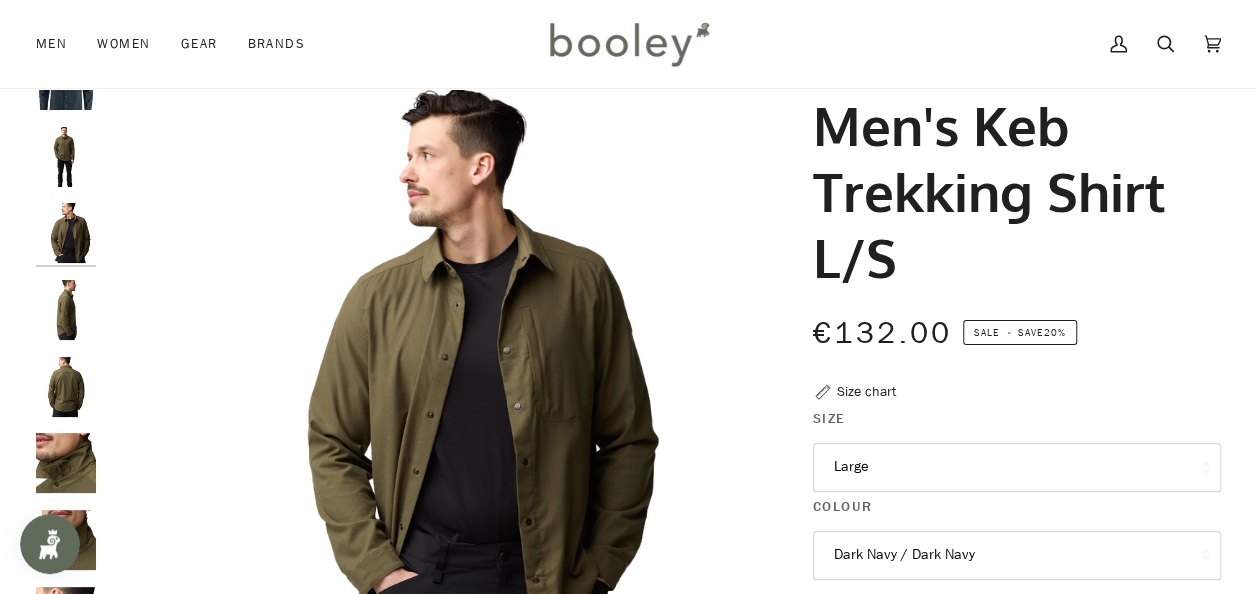 click at bounding box center (66, 310) 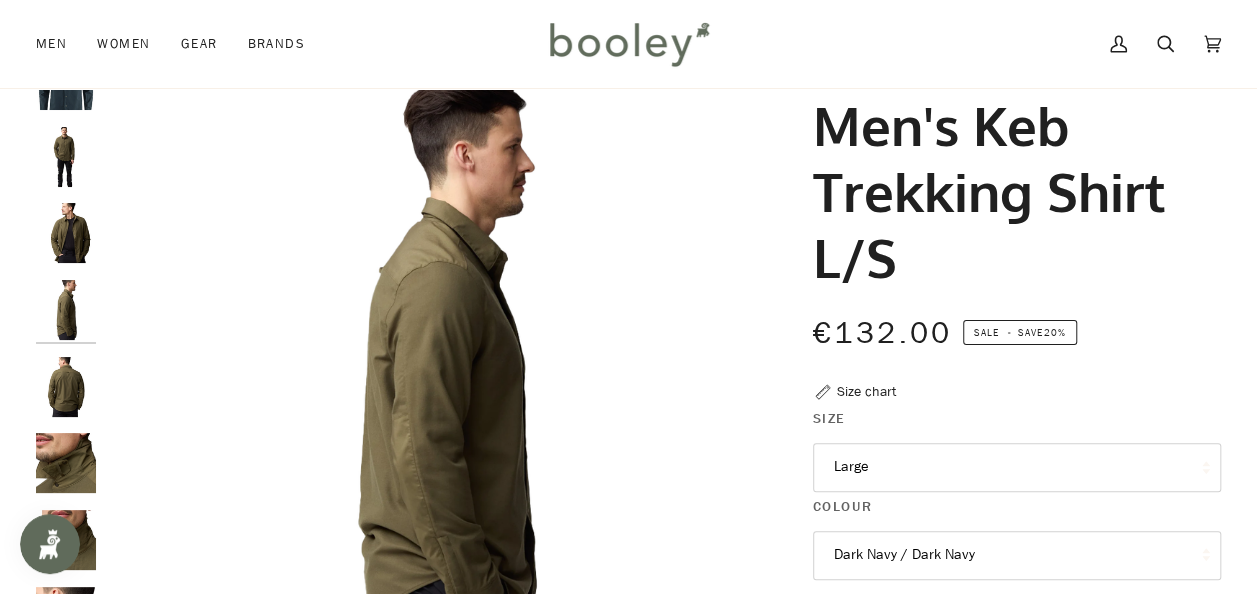 click at bounding box center [66, 387] 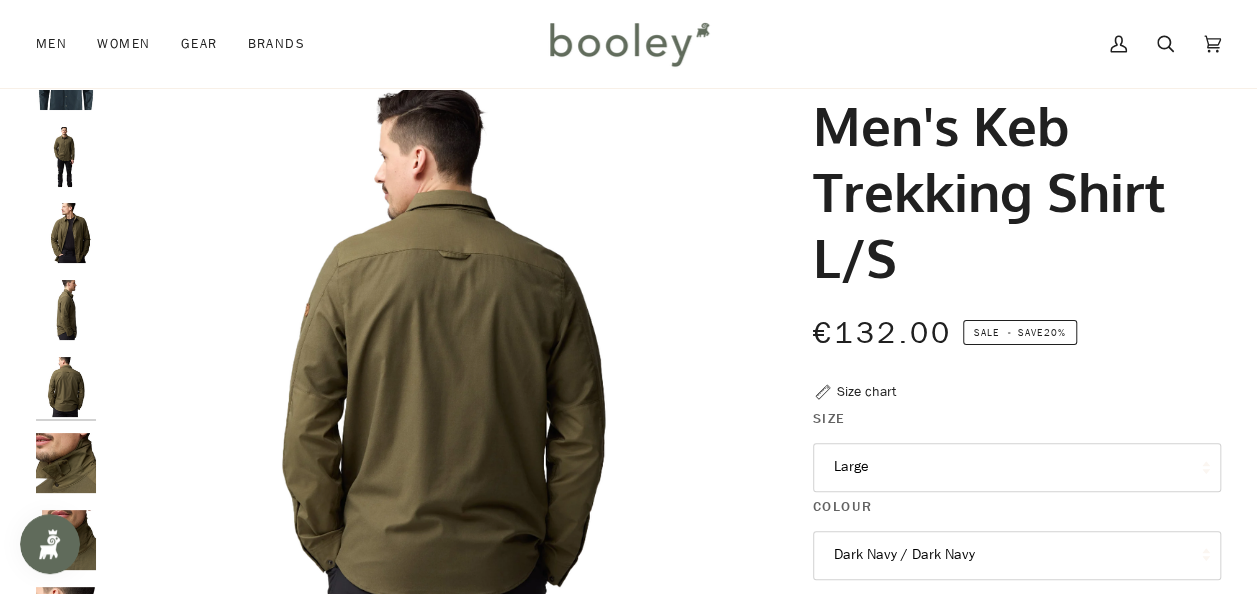 click at bounding box center [66, 463] 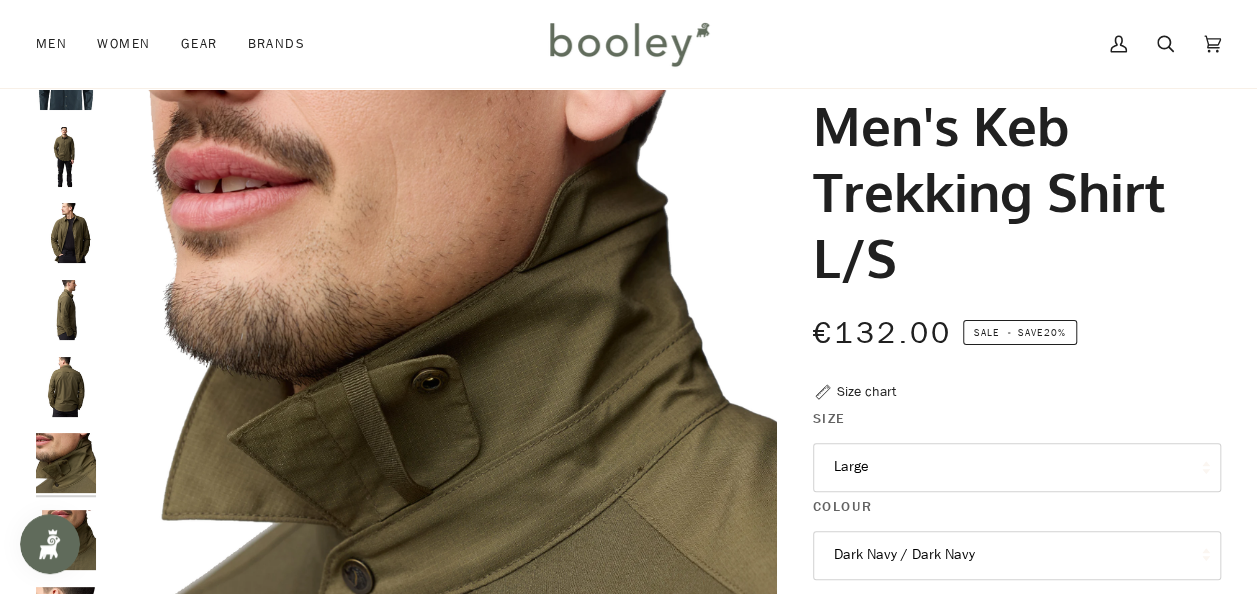 scroll, scrollTop: 77, scrollLeft: 0, axis: vertical 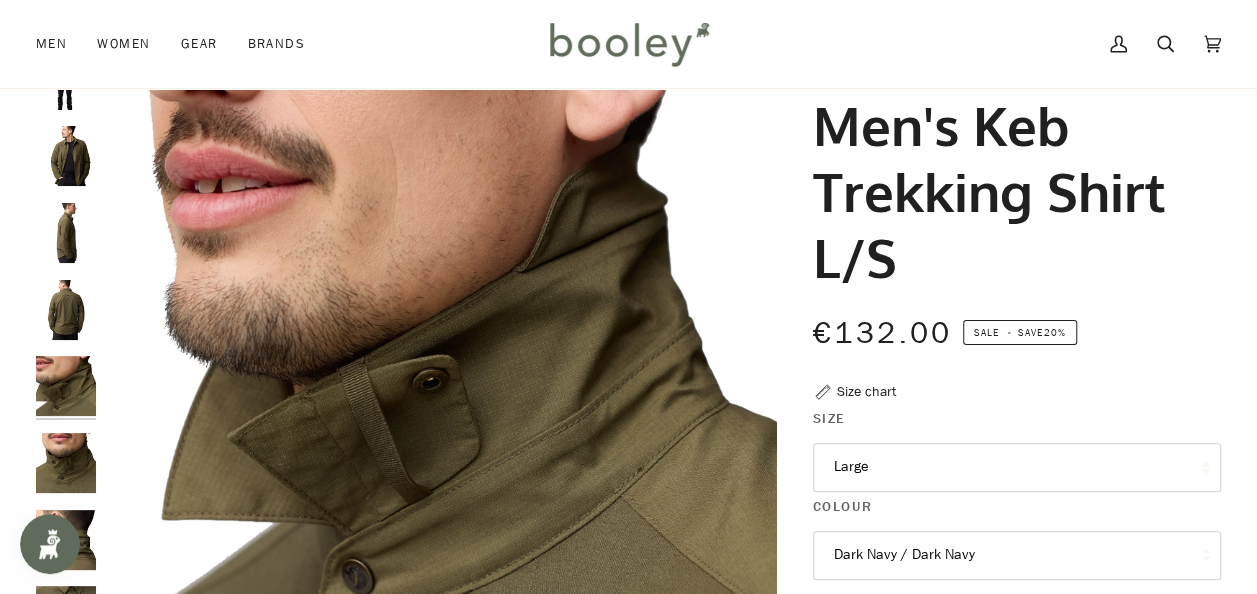 click at bounding box center [66, 540] 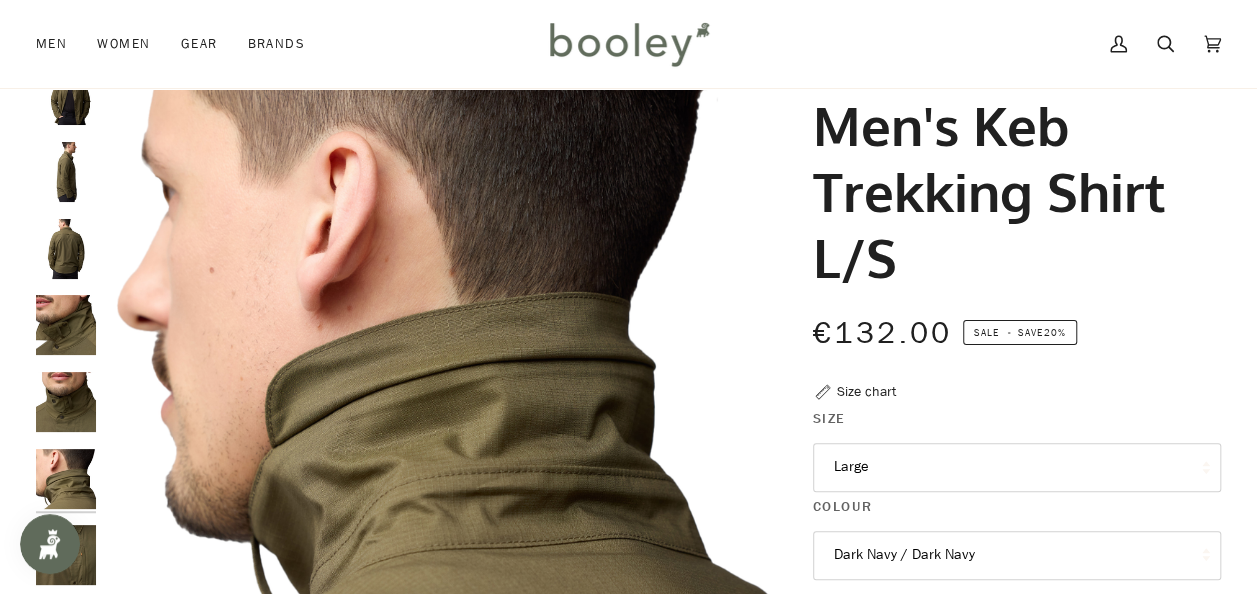 scroll, scrollTop: 169, scrollLeft: 0, axis: vertical 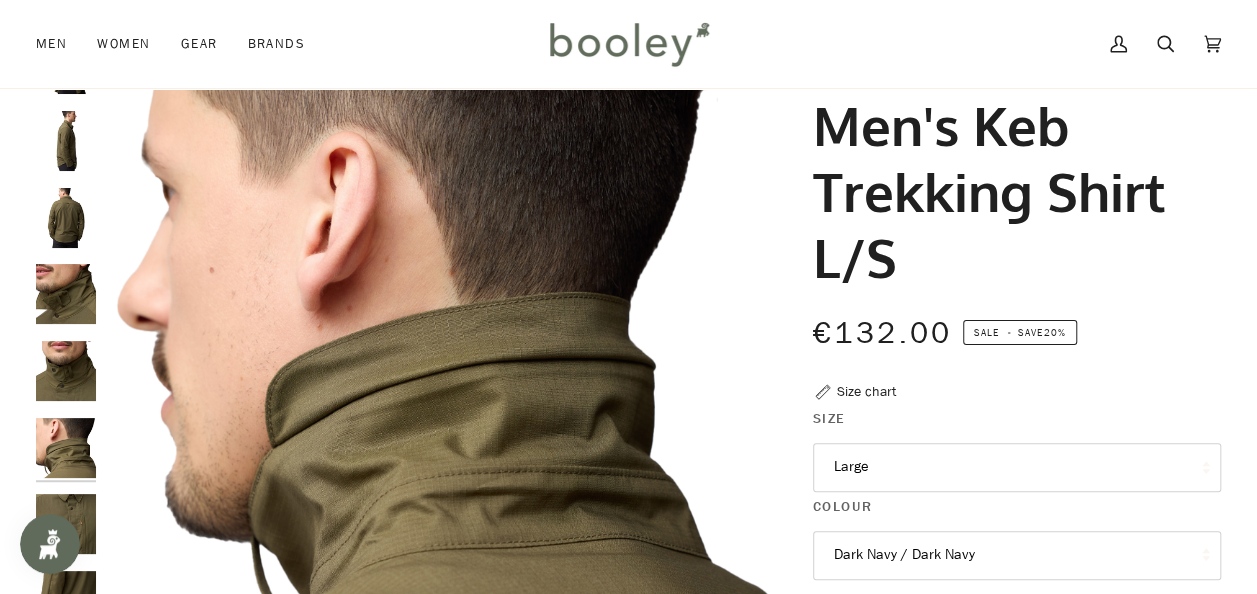click at bounding box center (66, 601) 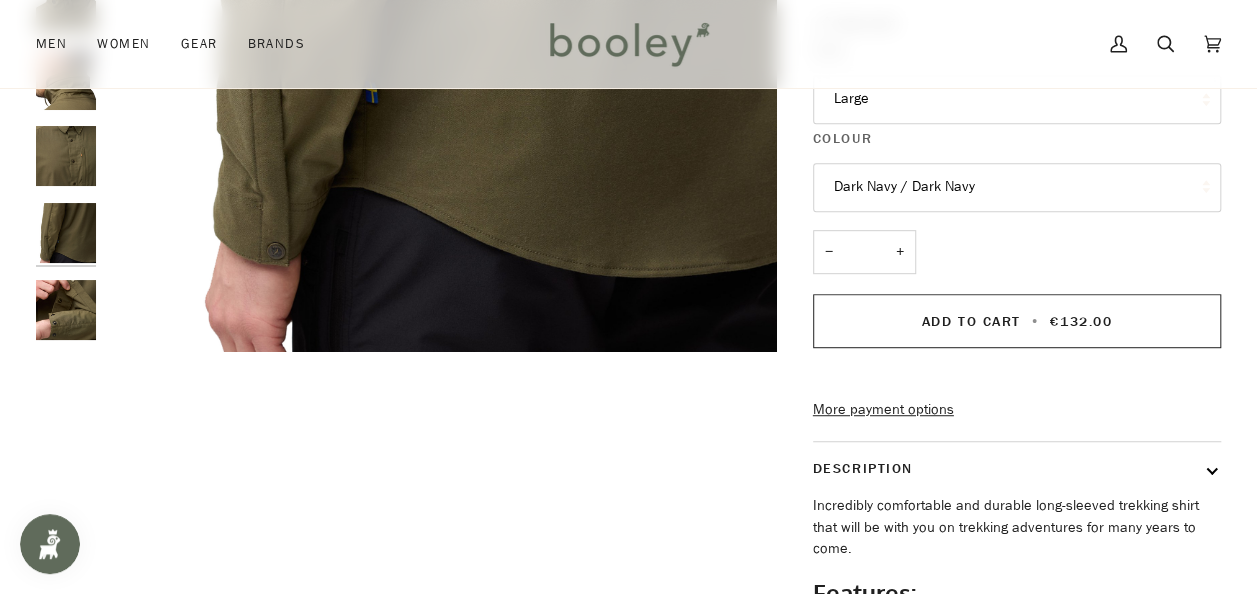 scroll, scrollTop: 464, scrollLeft: 0, axis: vertical 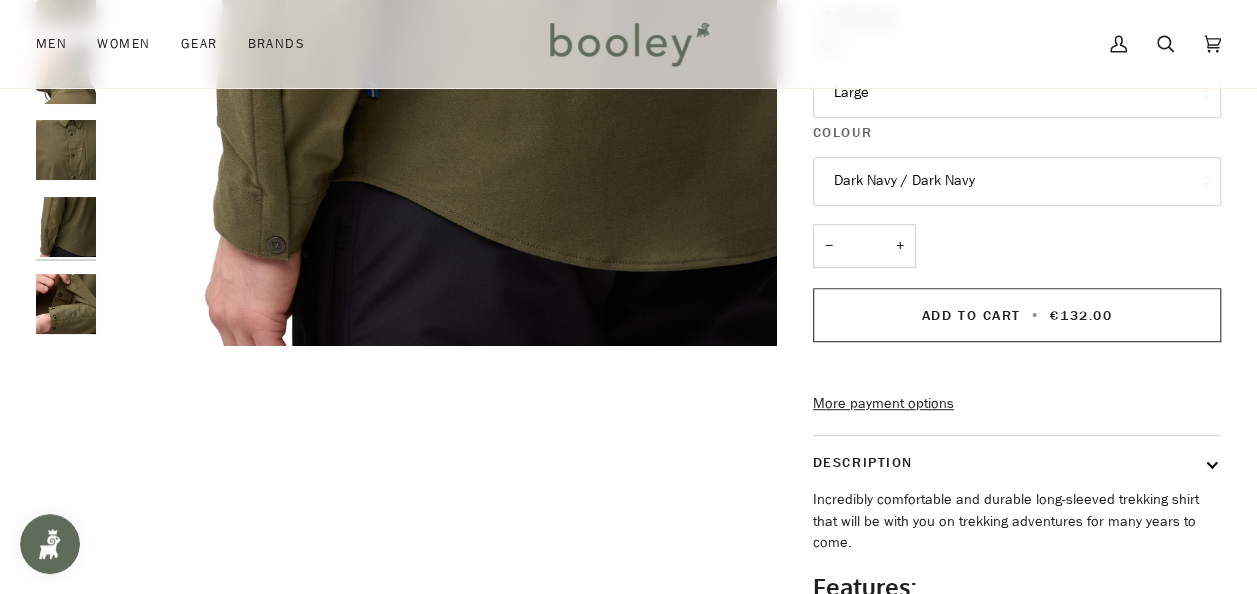 click at bounding box center (66, 227) 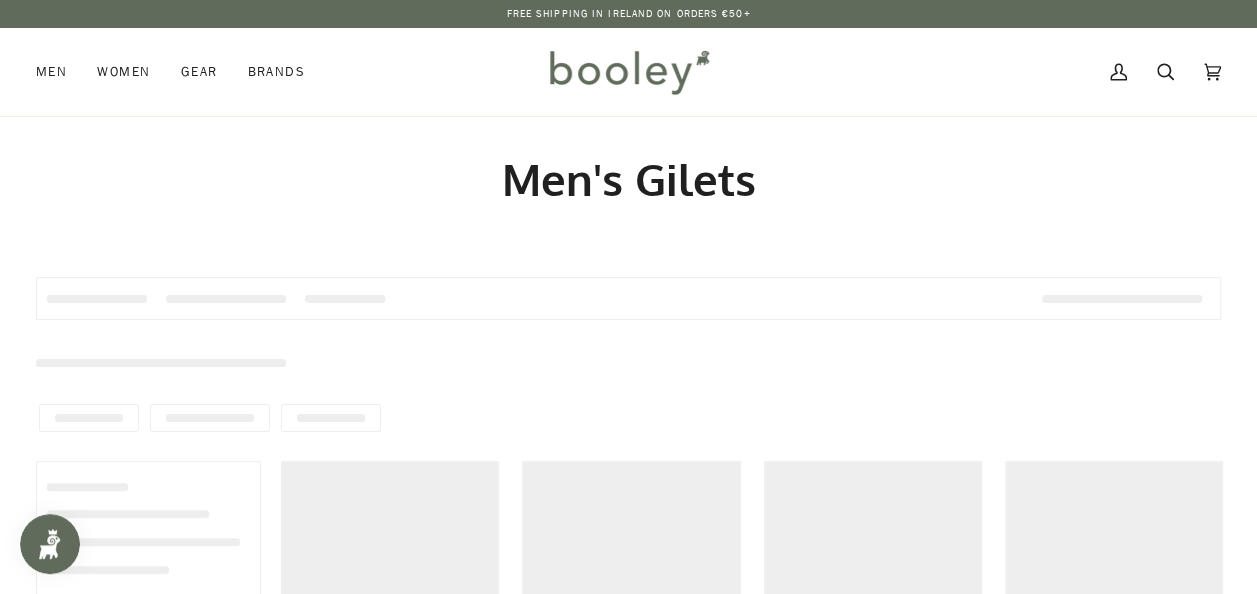 scroll, scrollTop: 0, scrollLeft: 0, axis: both 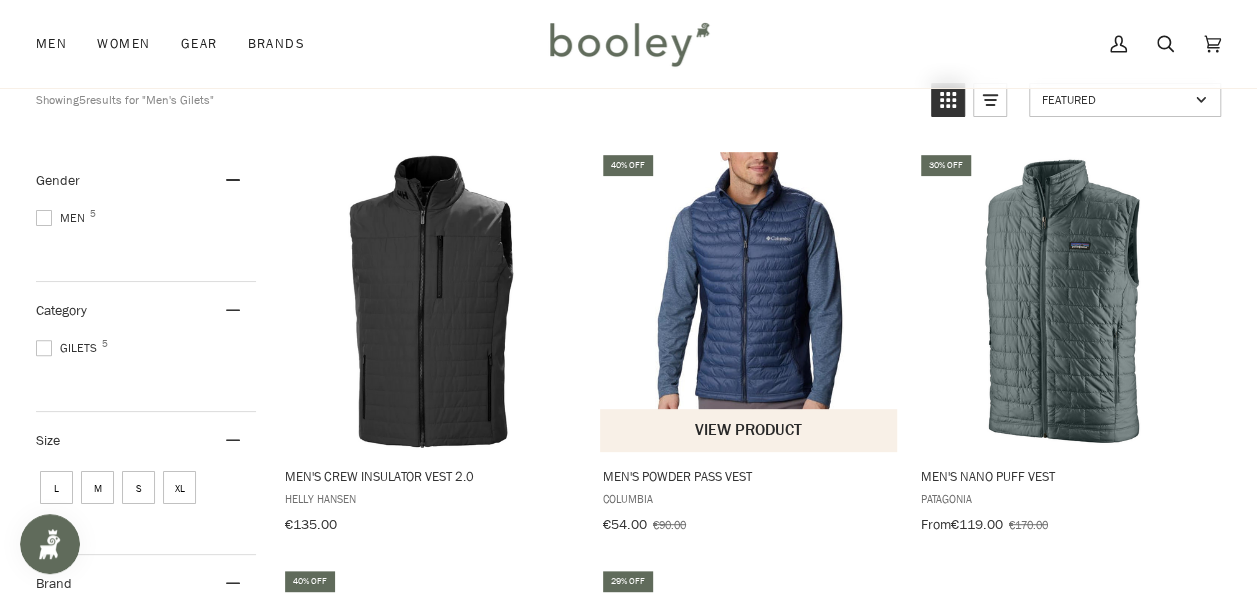 click at bounding box center [749, 301] 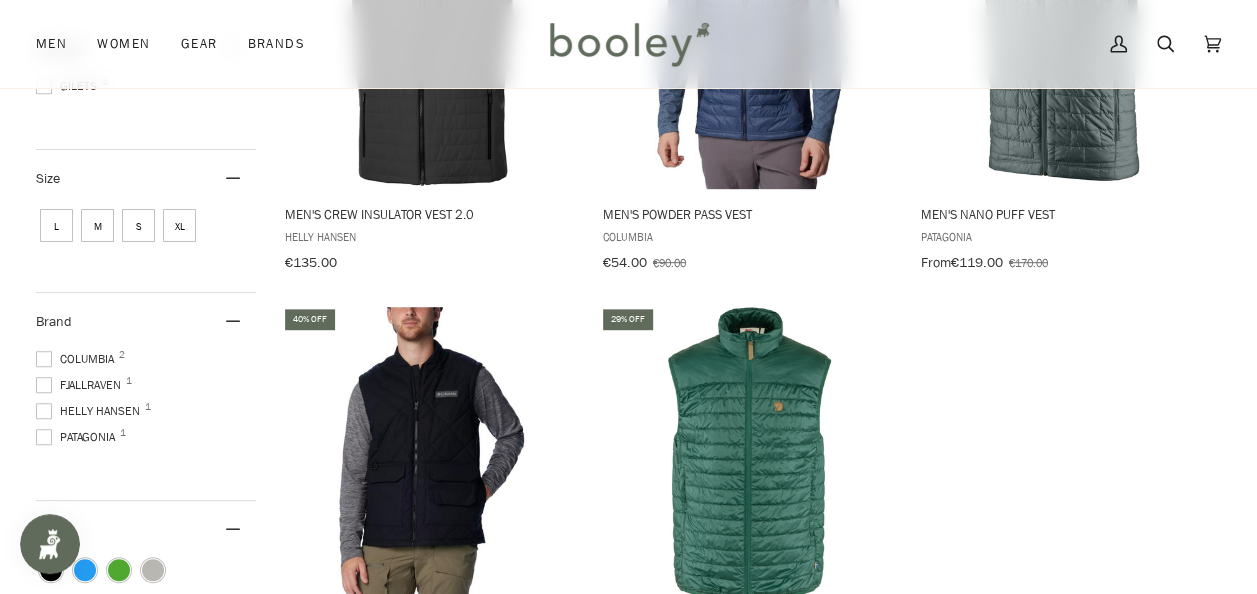 scroll, scrollTop: 472, scrollLeft: 0, axis: vertical 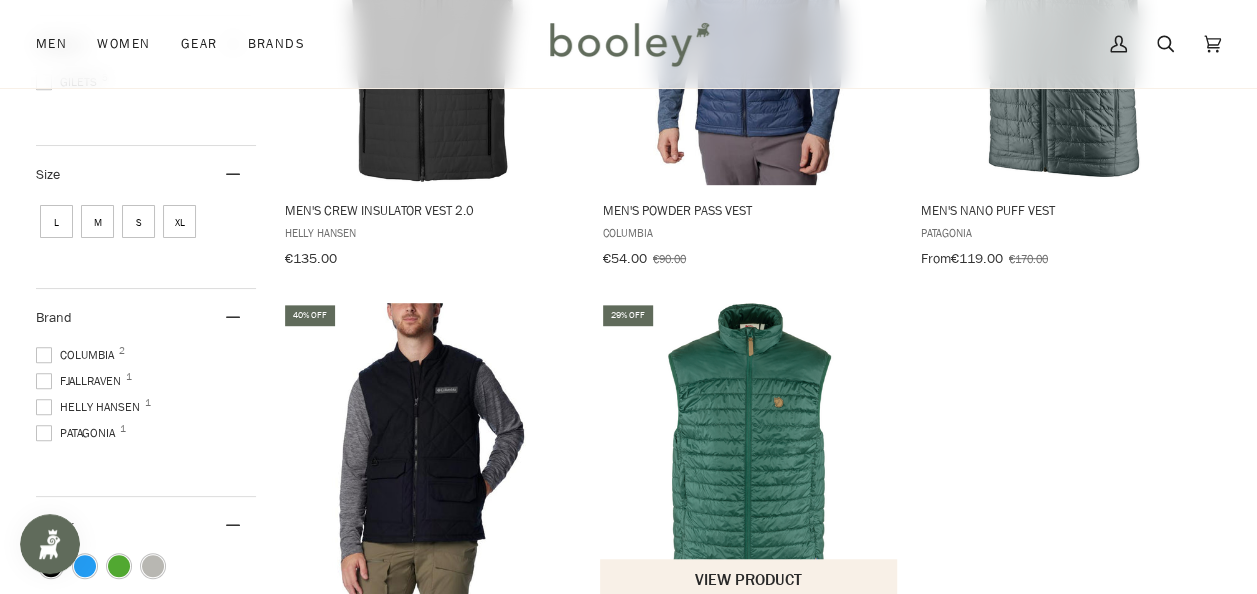 click at bounding box center (749, 452) 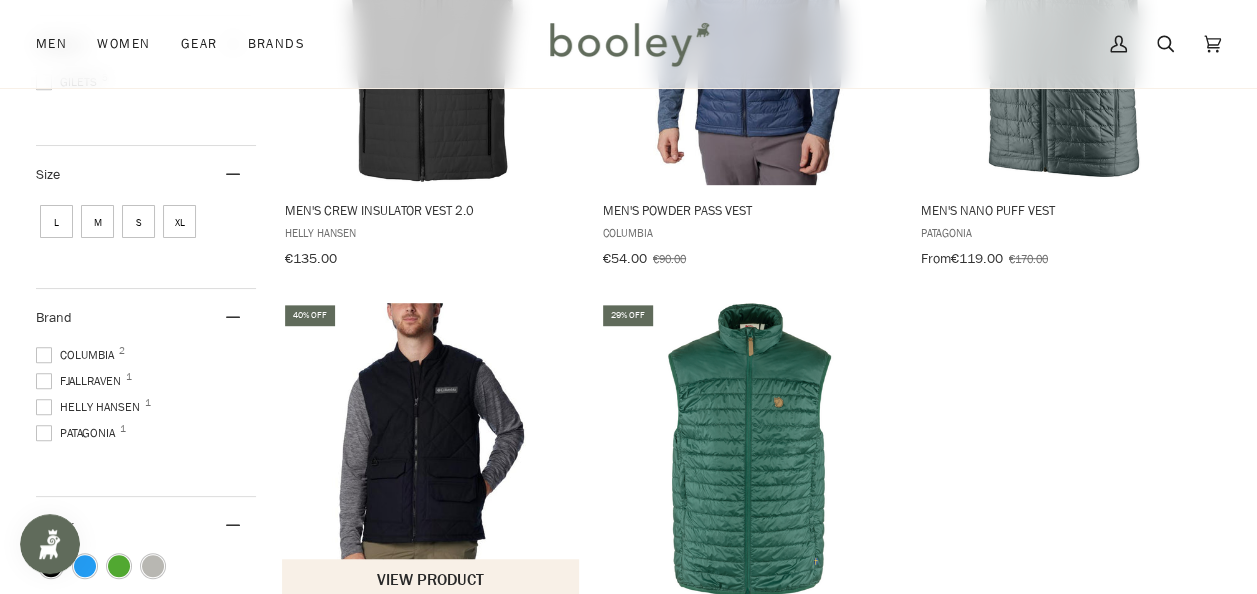 click at bounding box center (431, 452) 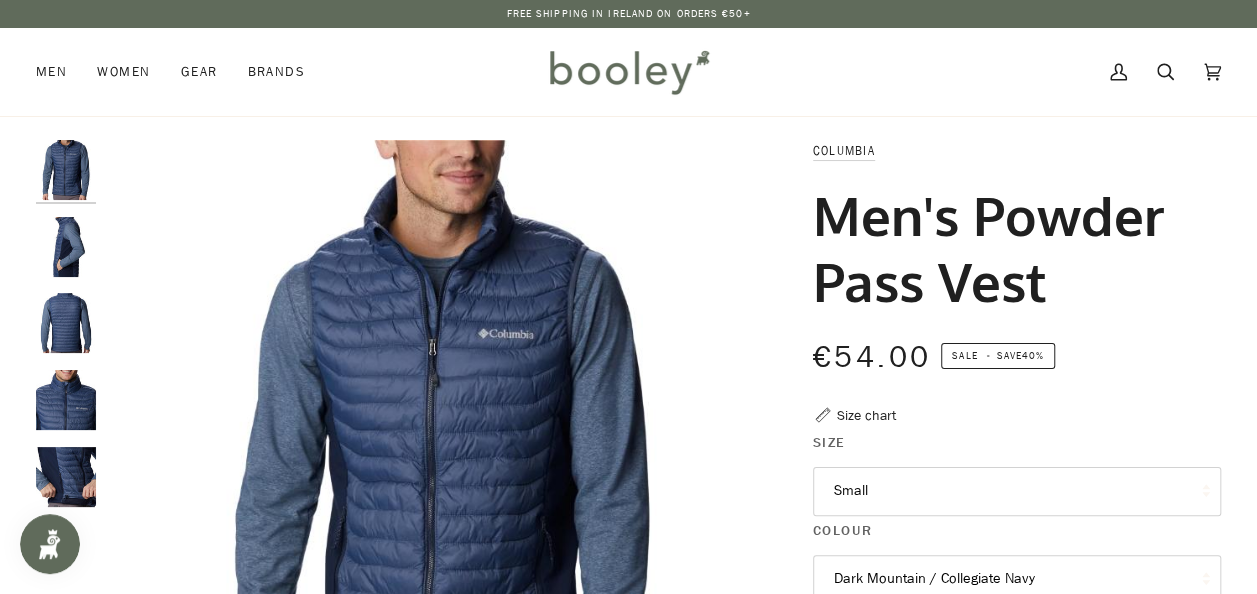 scroll, scrollTop: 0, scrollLeft: 0, axis: both 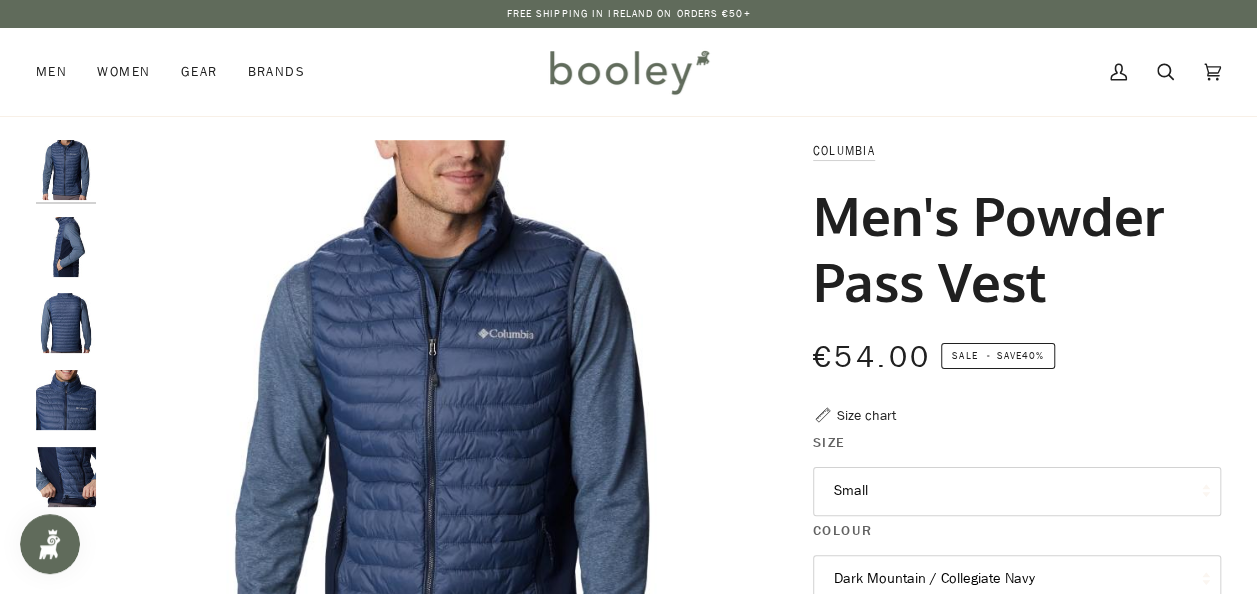 click on "Small" at bounding box center (1017, 491) 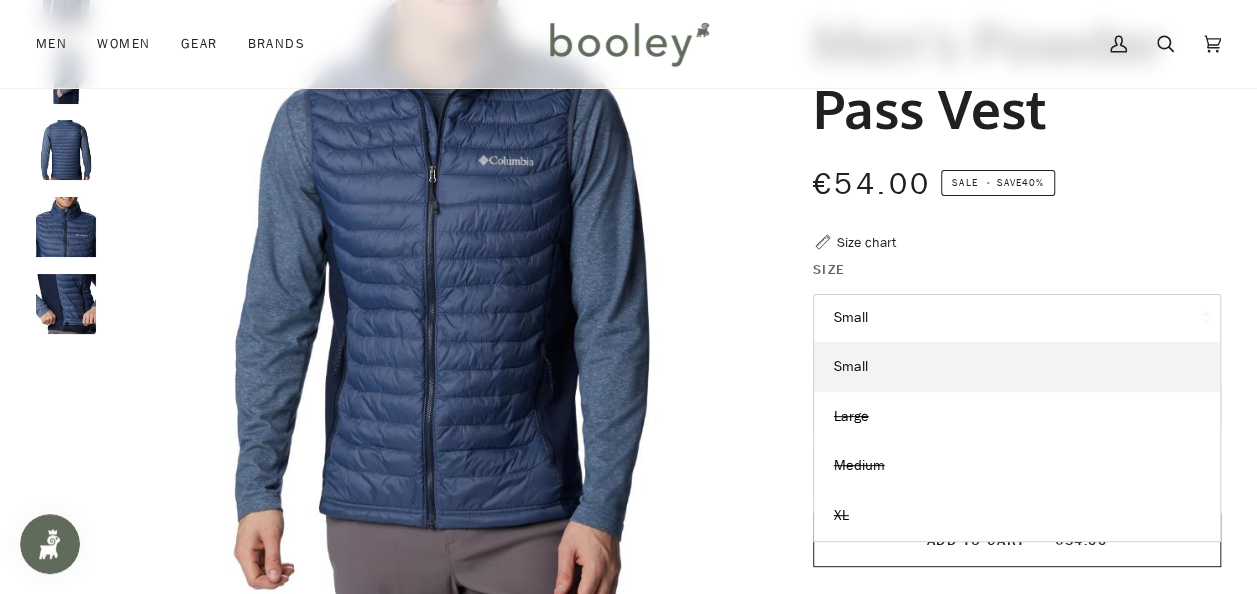 scroll, scrollTop: 0, scrollLeft: 0, axis: both 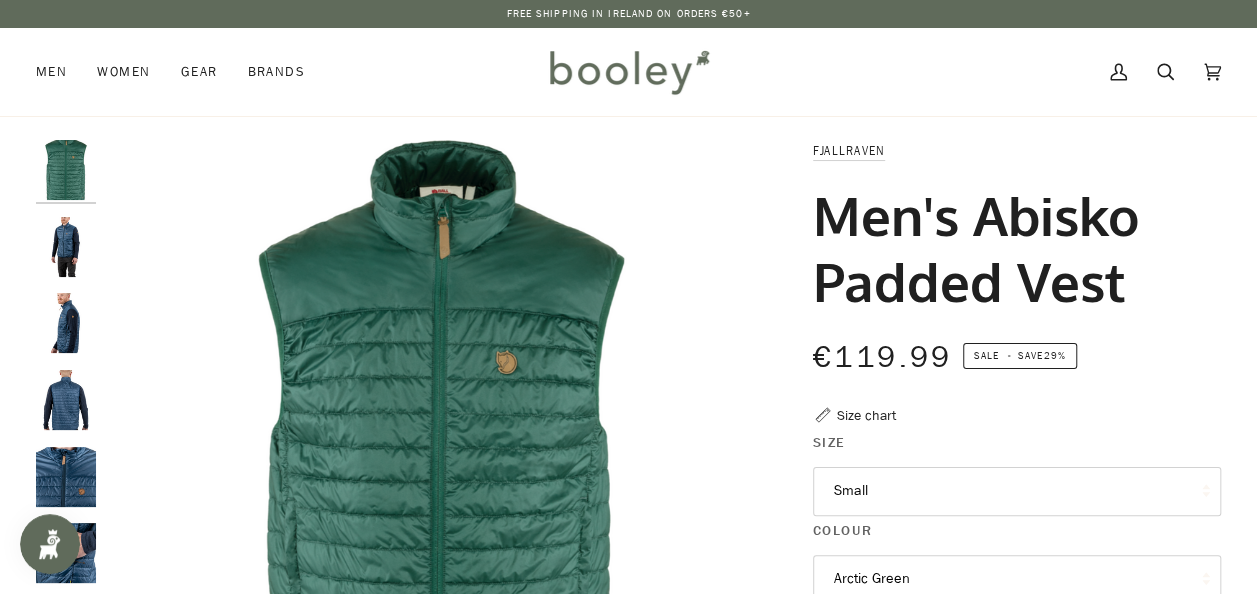 click on "Small" at bounding box center [1017, 491] 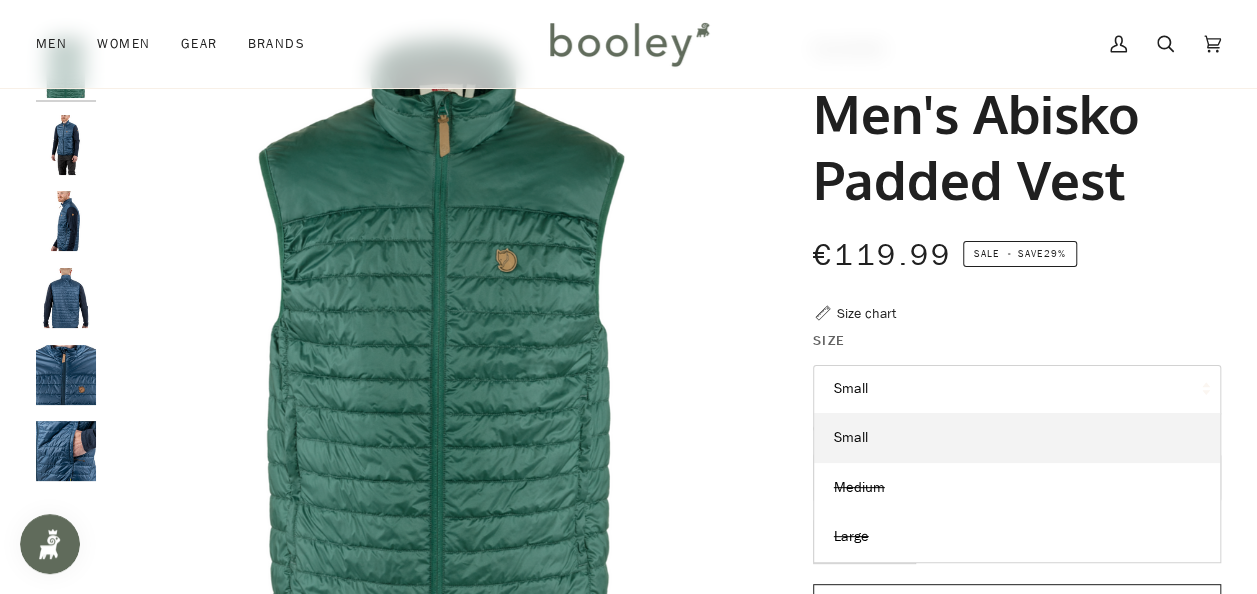 scroll, scrollTop: 73, scrollLeft: 0, axis: vertical 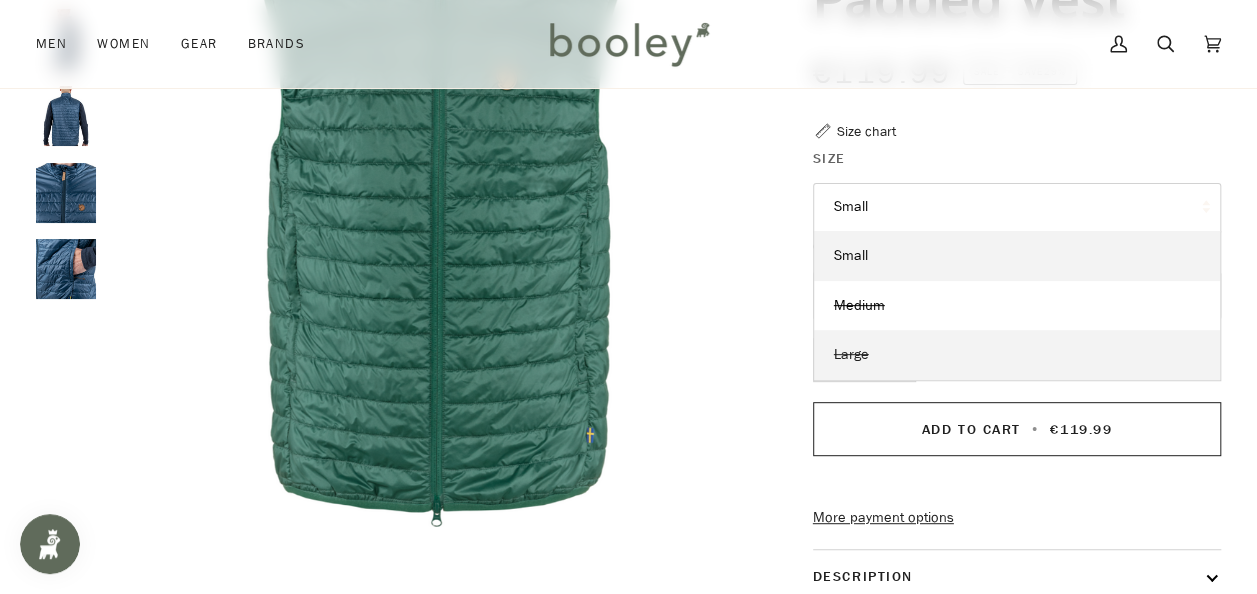 click on "Large" at bounding box center (1017, 355) 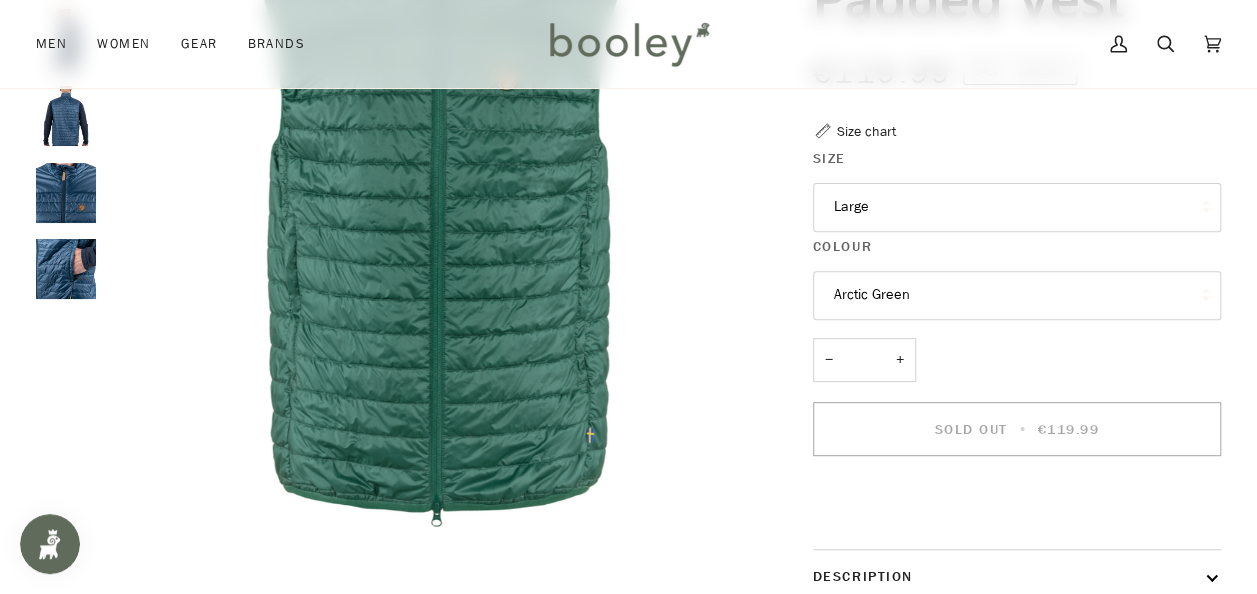 click on "Arctic Green" at bounding box center [1017, 295] 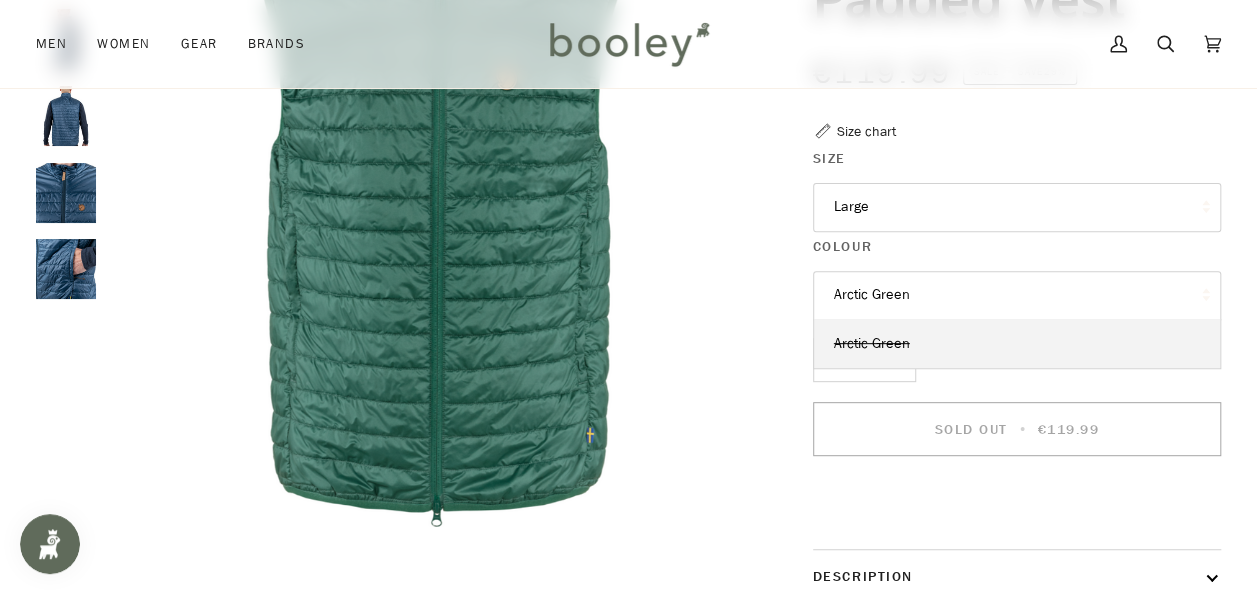 click on "Arctic Green" at bounding box center [1017, 295] 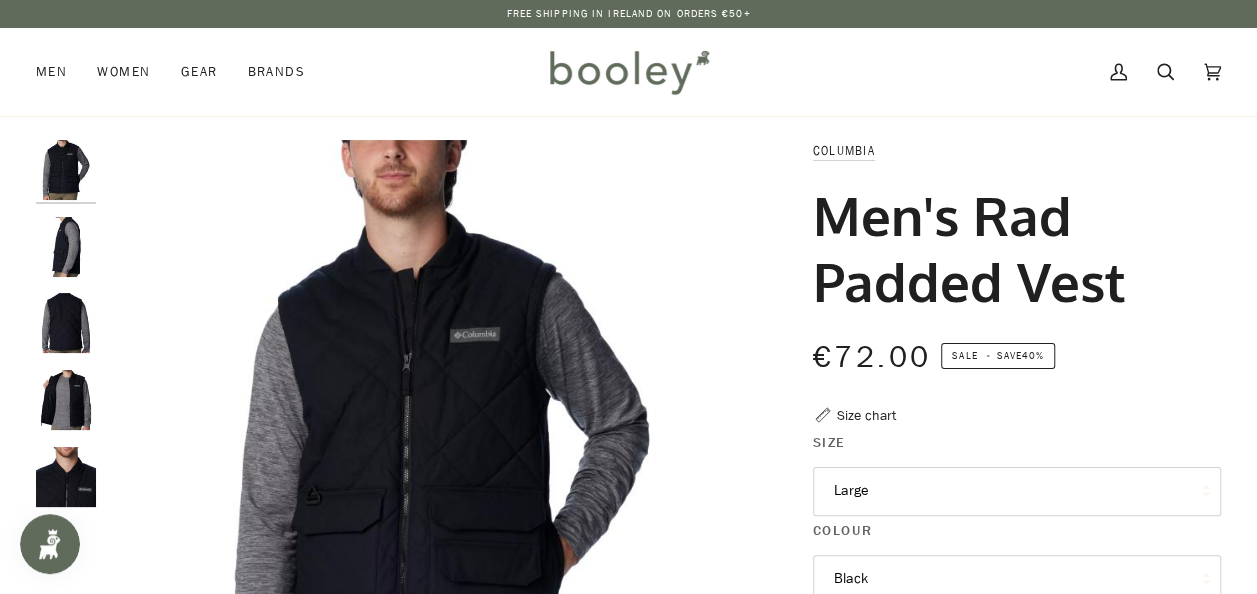 scroll, scrollTop: 0, scrollLeft: 0, axis: both 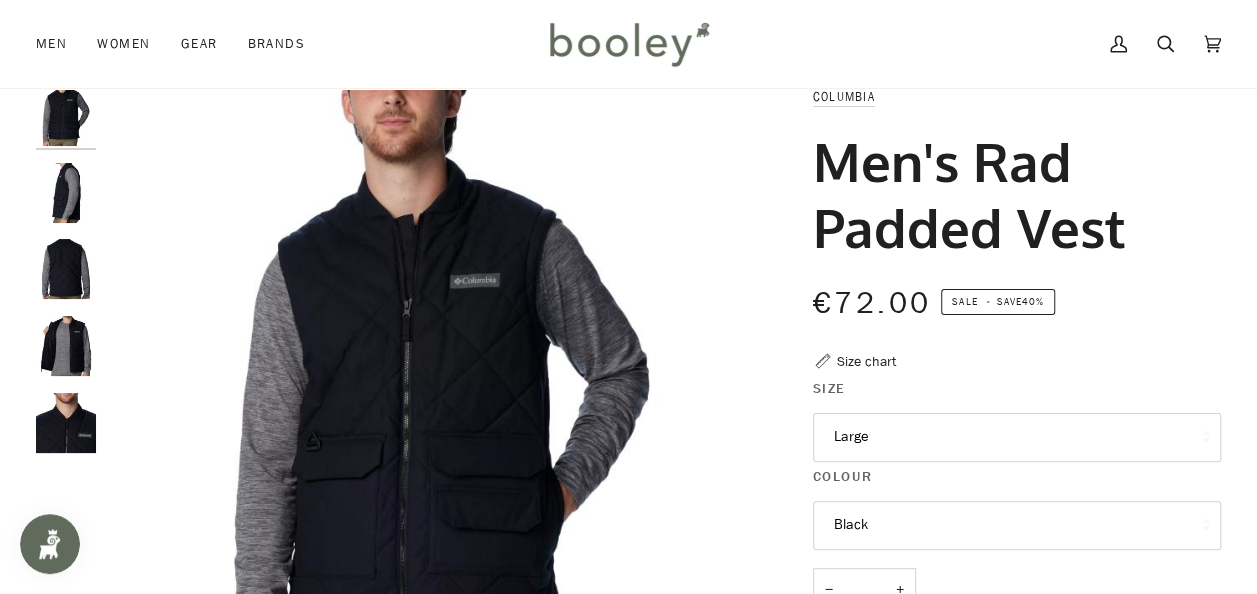 click at bounding box center [66, 193] 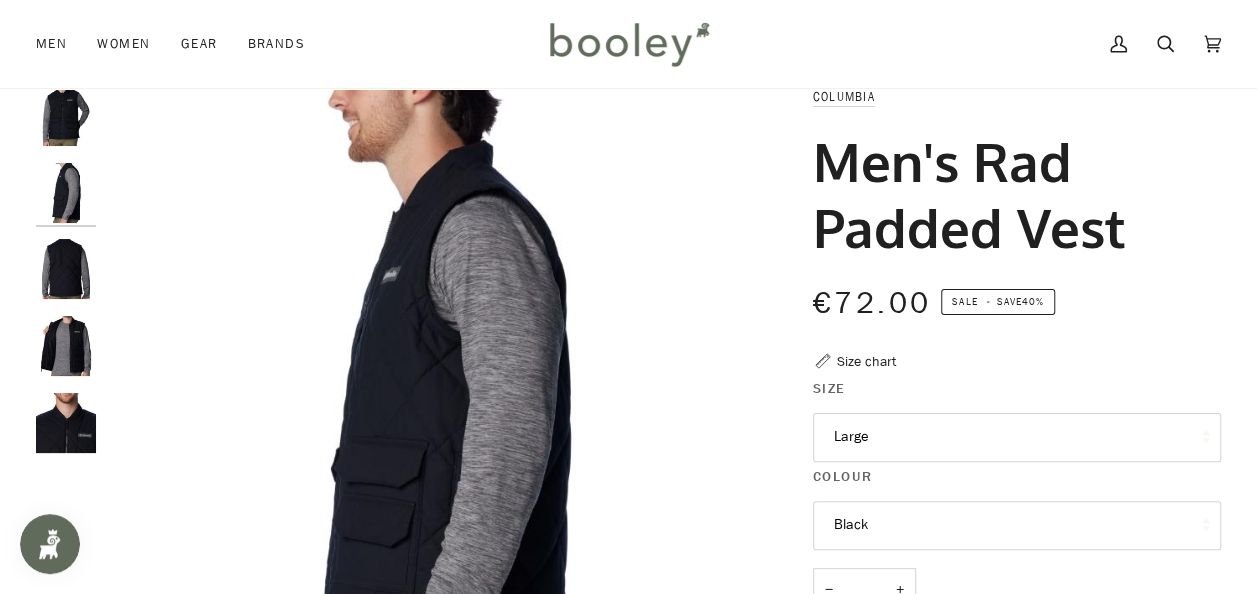 click at bounding box center (66, 269) 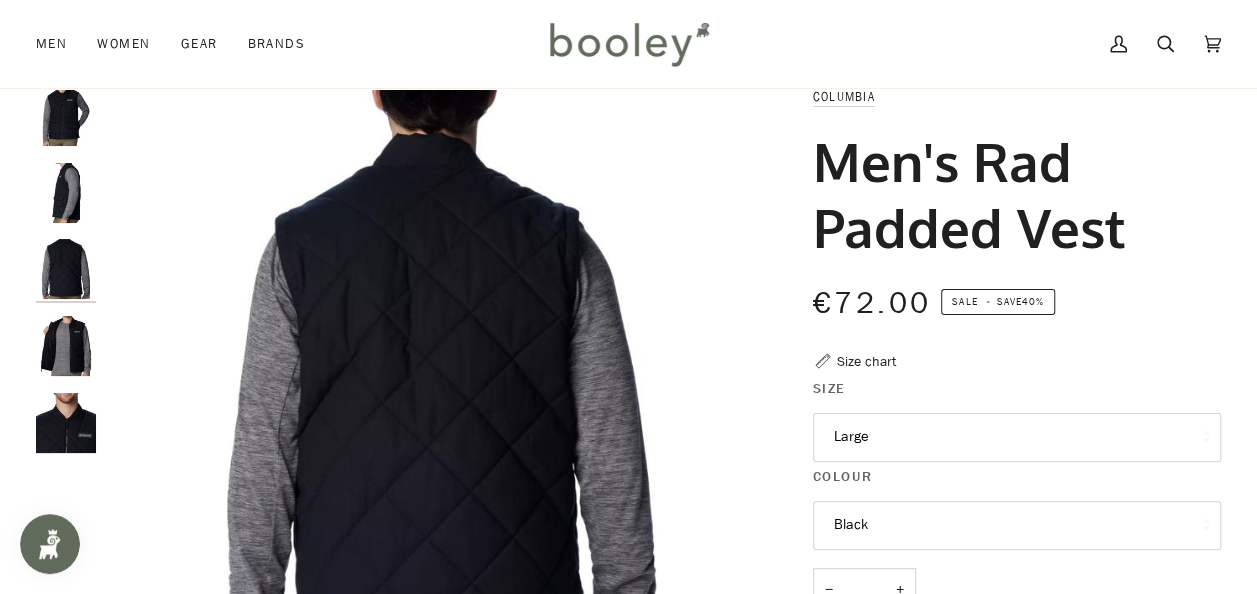 click at bounding box center [66, 346] 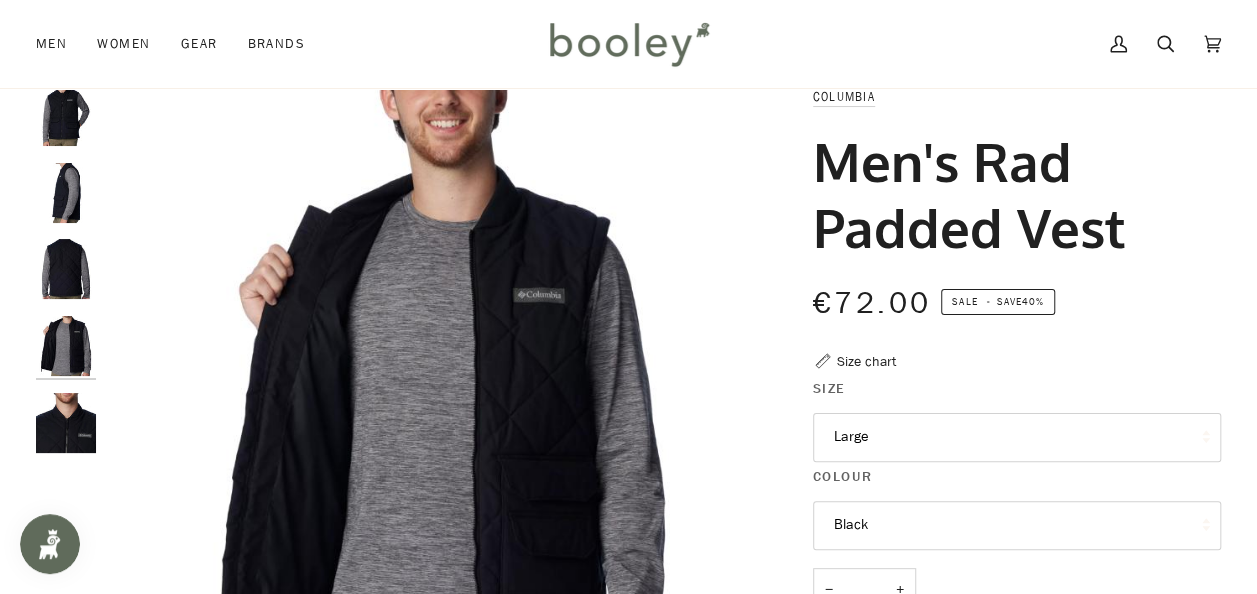 click at bounding box center [66, 423] 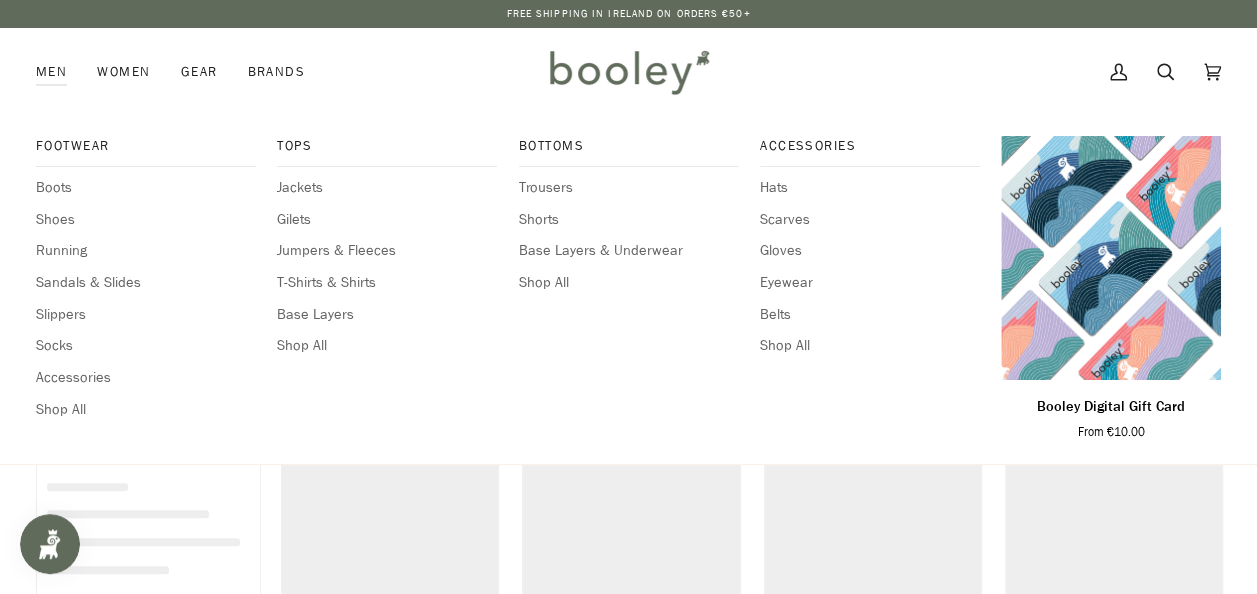 scroll, scrollTop: 0, scrollLeft: 0, axis: both 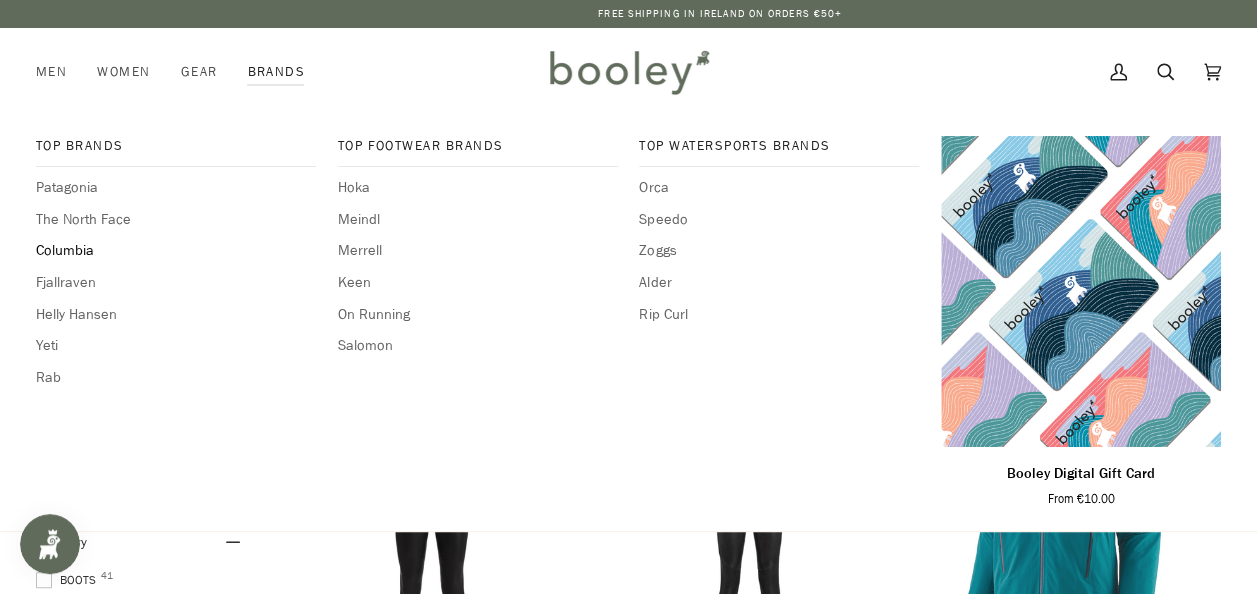 click on "Columbia" at bounding box center (176, 251) 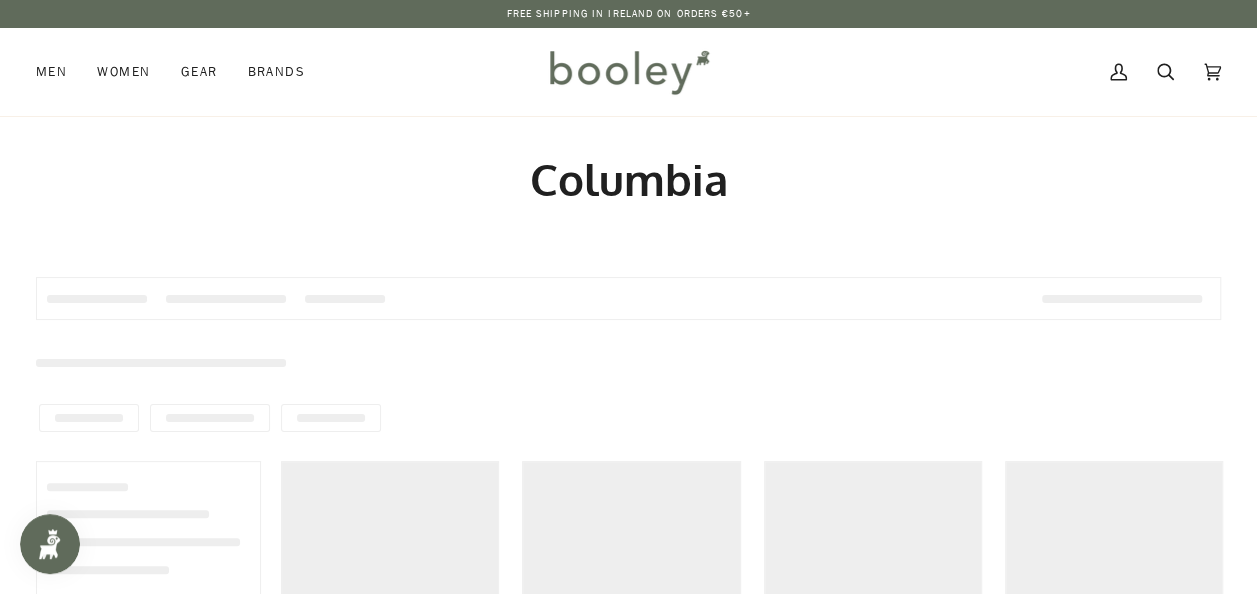 scroll, scrollTop: 0, scrollLeft: 0, axis: both 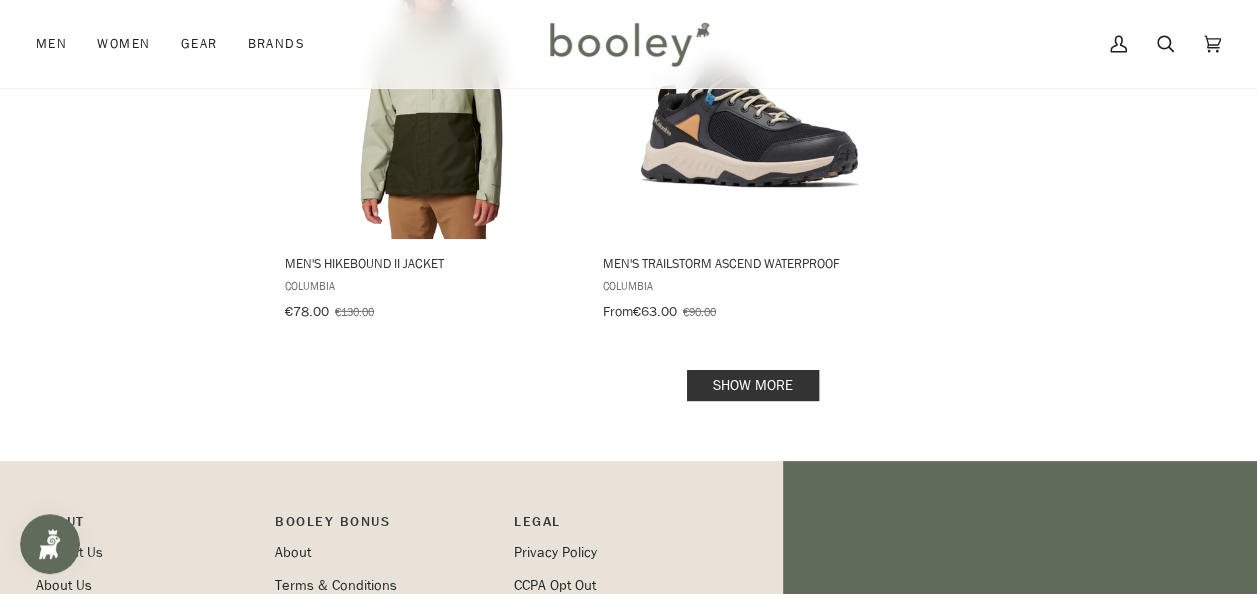 click on "Show more" at bounding box center (753, 385) 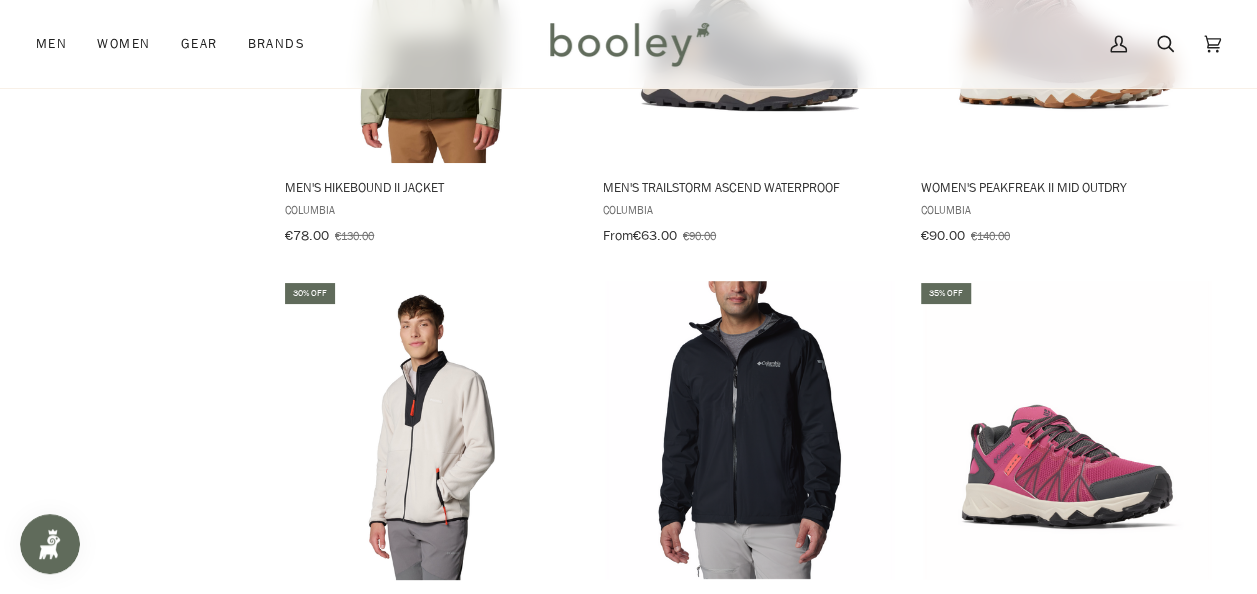 scroll, scrollTop: 3038, scrollLeft: 0, axis: vertical 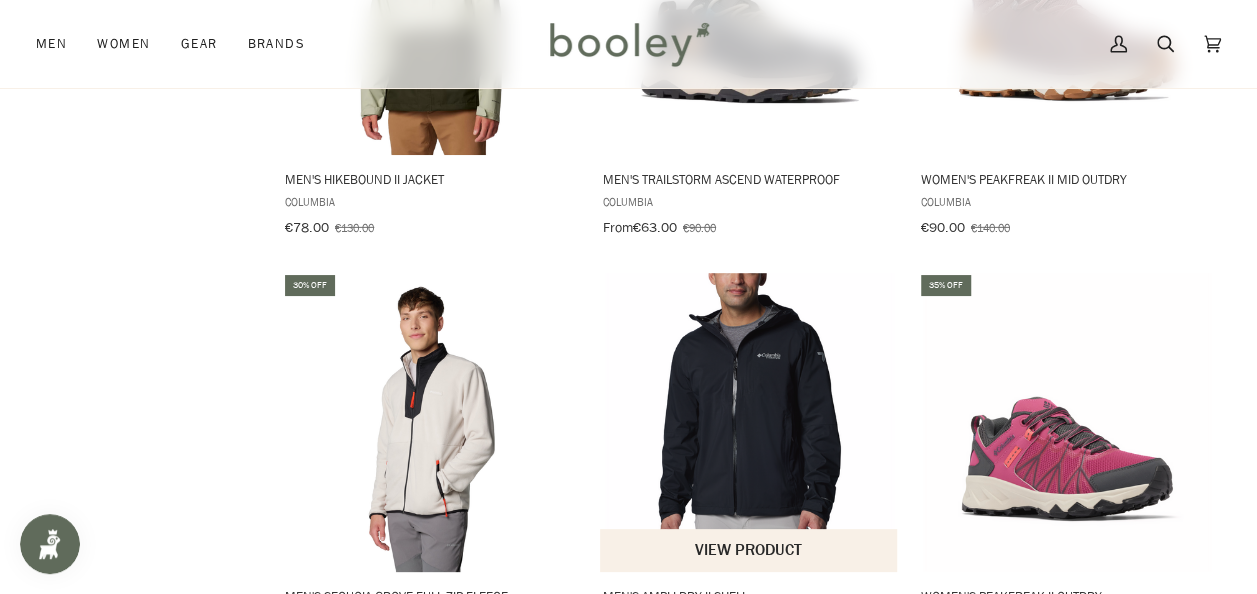 click at bounding box center [749, 422] 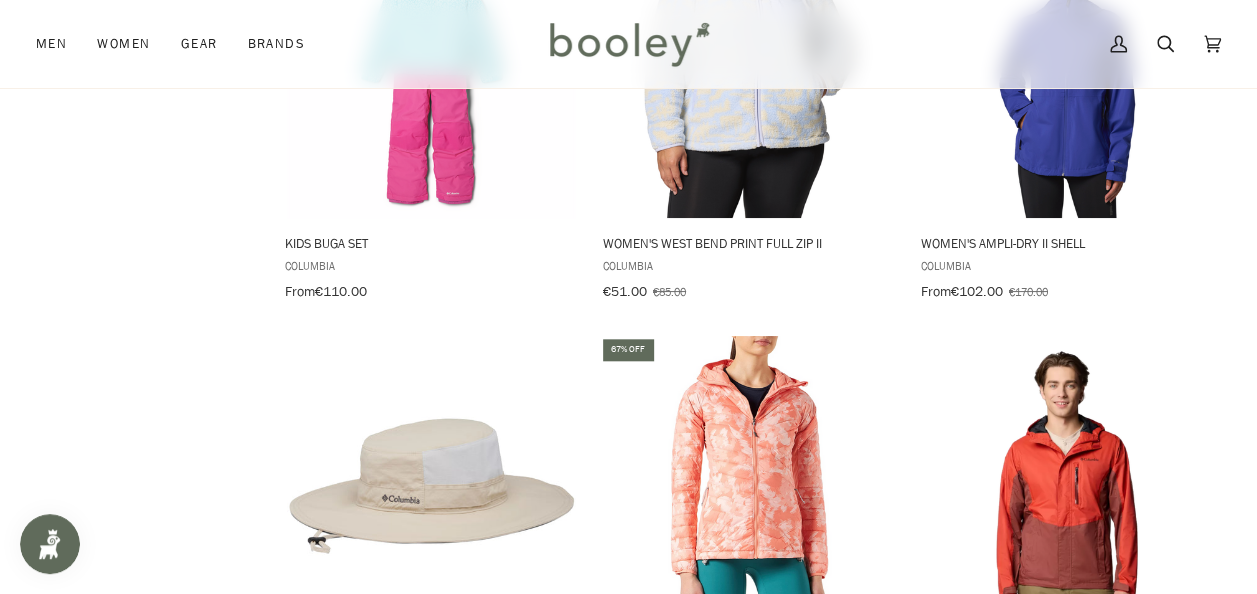 scroll, scrollTop: 5023, scrollLeft: 0, axis: vertical 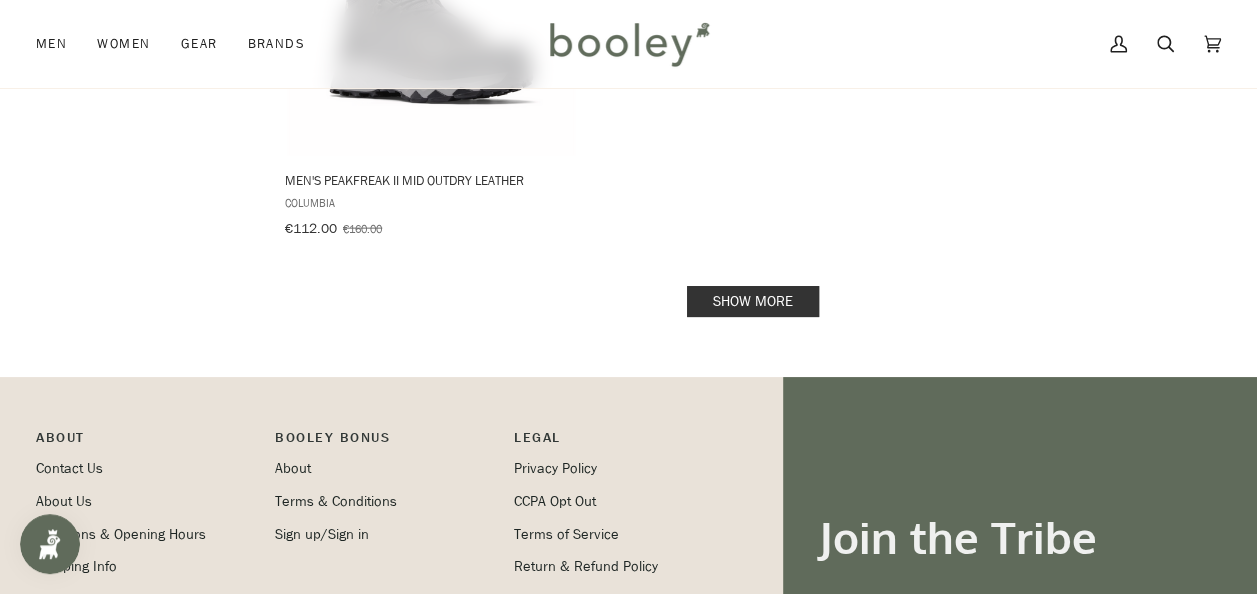 click on "Show more" at bounding box center (753, 301) 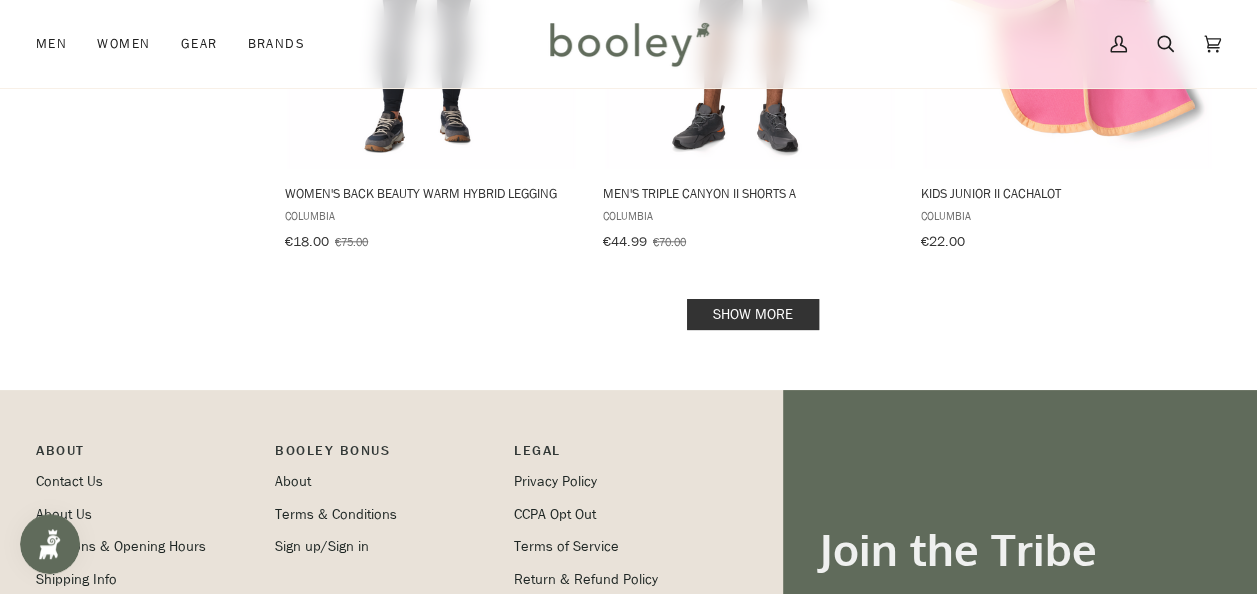 scroll, scrollTop: 8466, scrollLeft: 0, axis: vertical 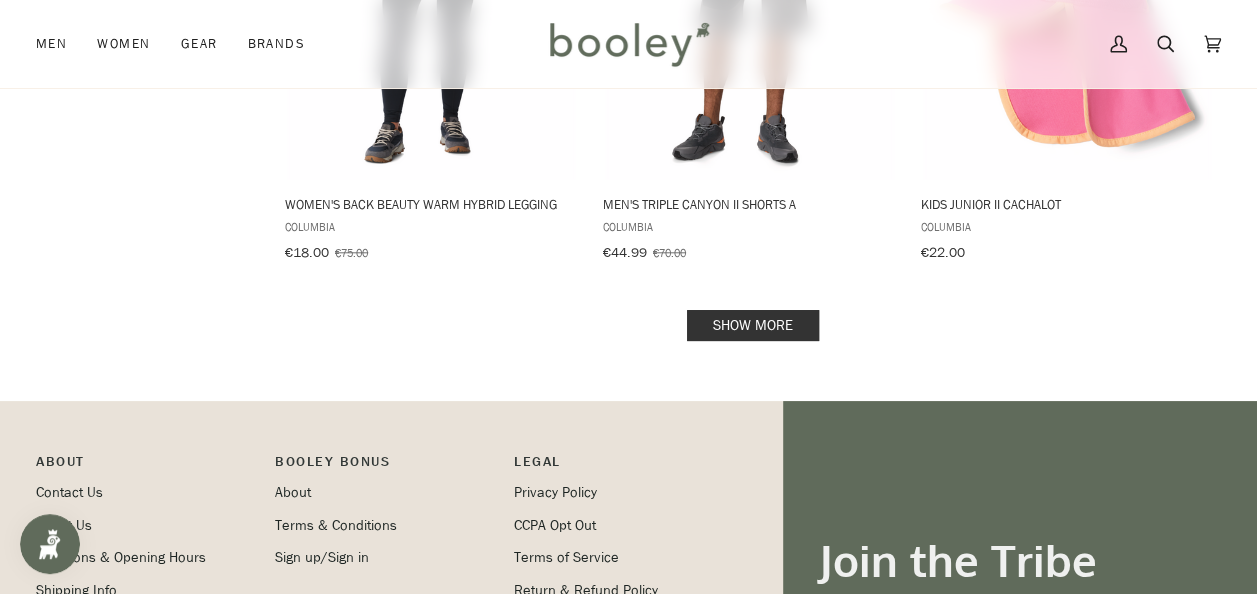 click on "Show more" at bounding box center (753, 325) 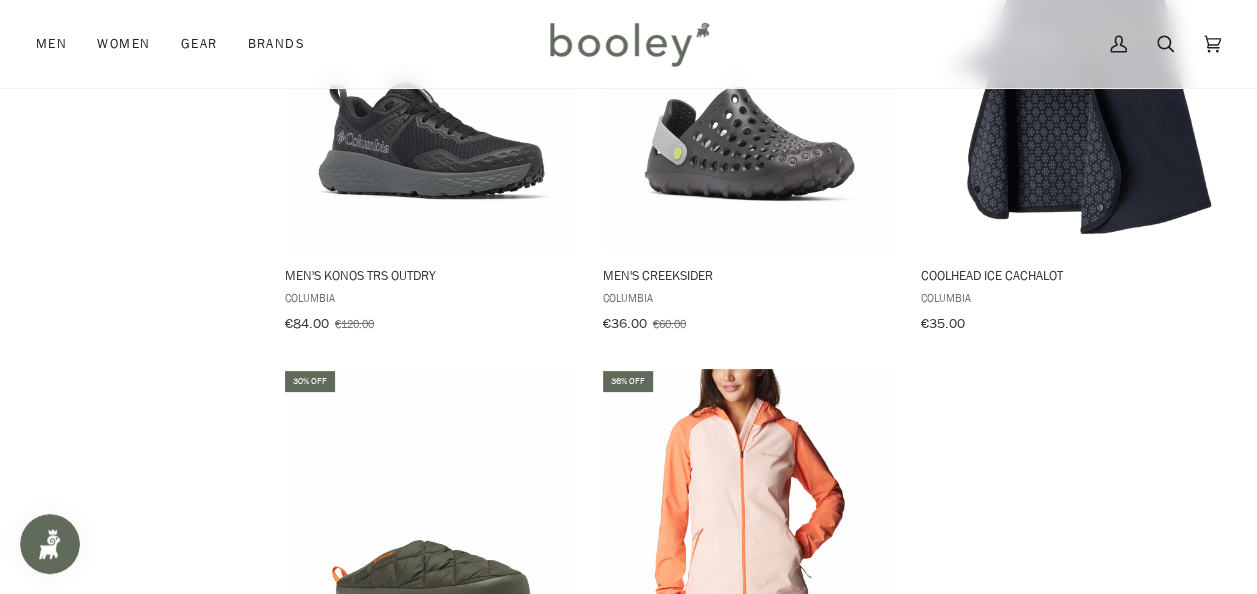 scroll, scrollTop: 11222, scrollLeft: 0, axis: vertical 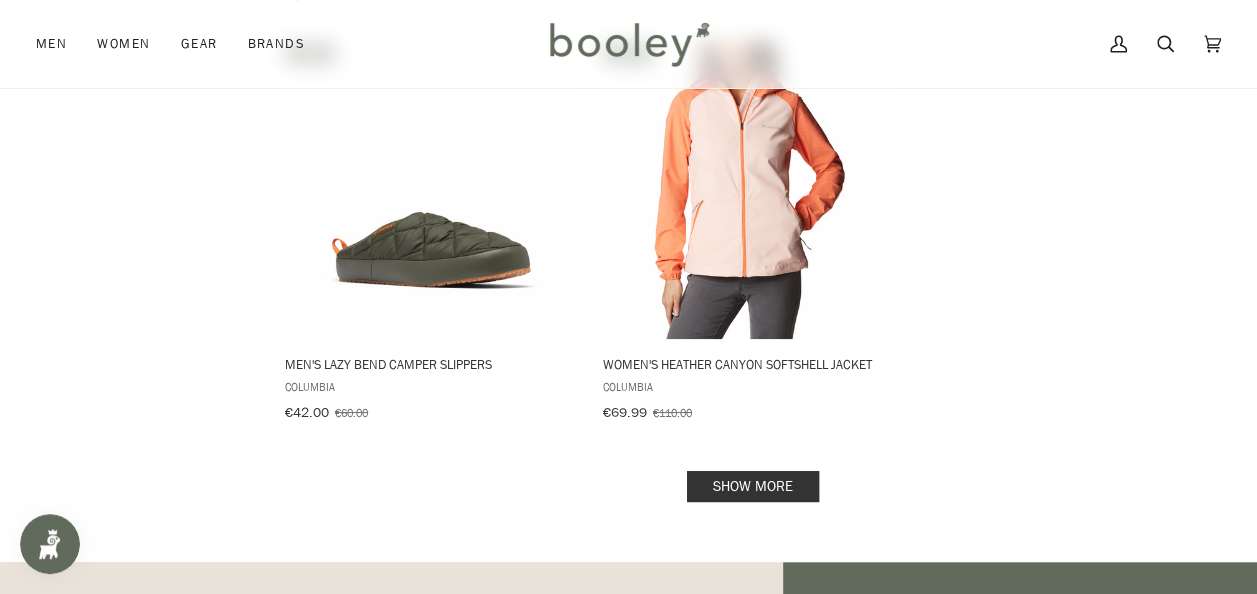 click on "Show more" at bounding box center [753, 486] 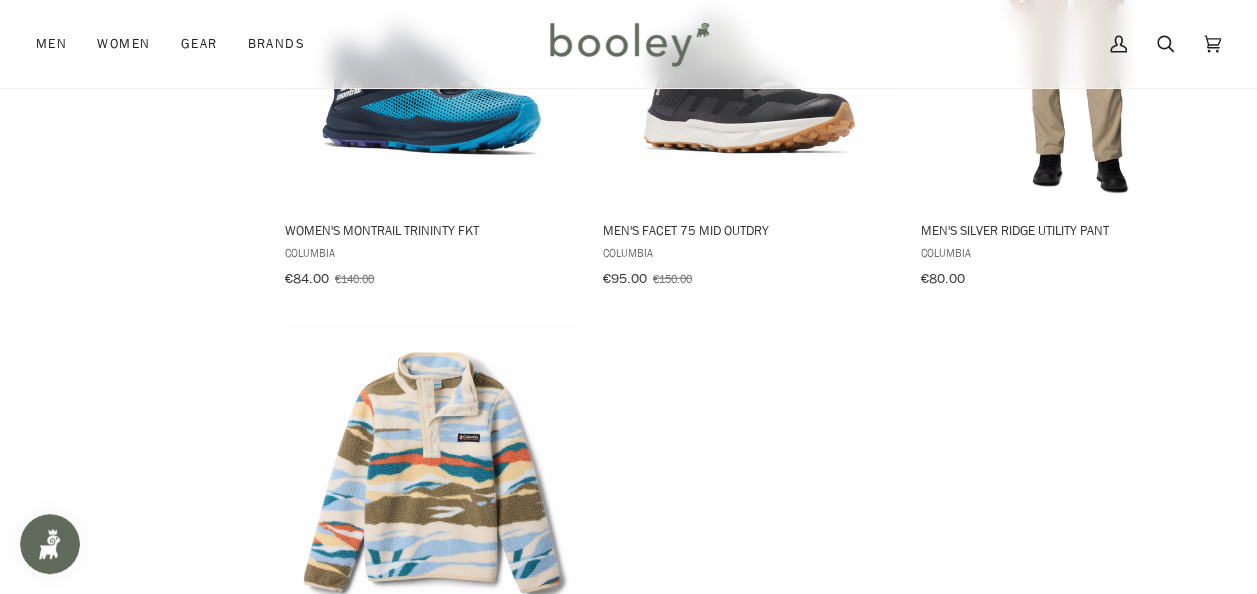 scroll, scrollTop: 13948, scrollLeft: 0, axis: vertical 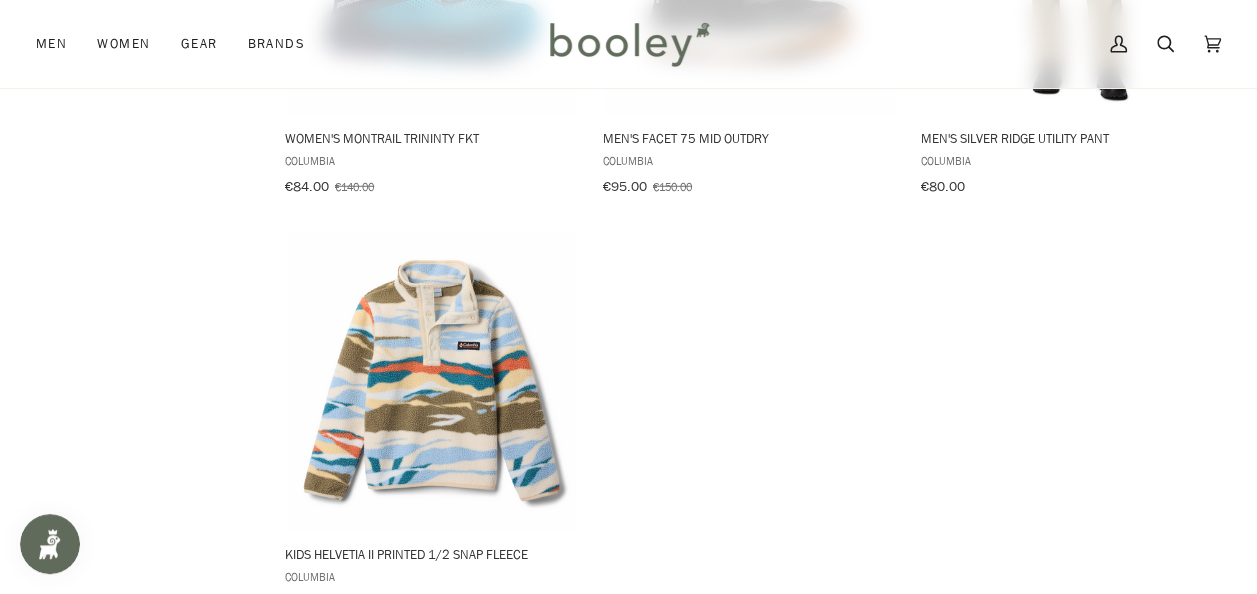 click on "Show more" at bounding box center [753, 676] 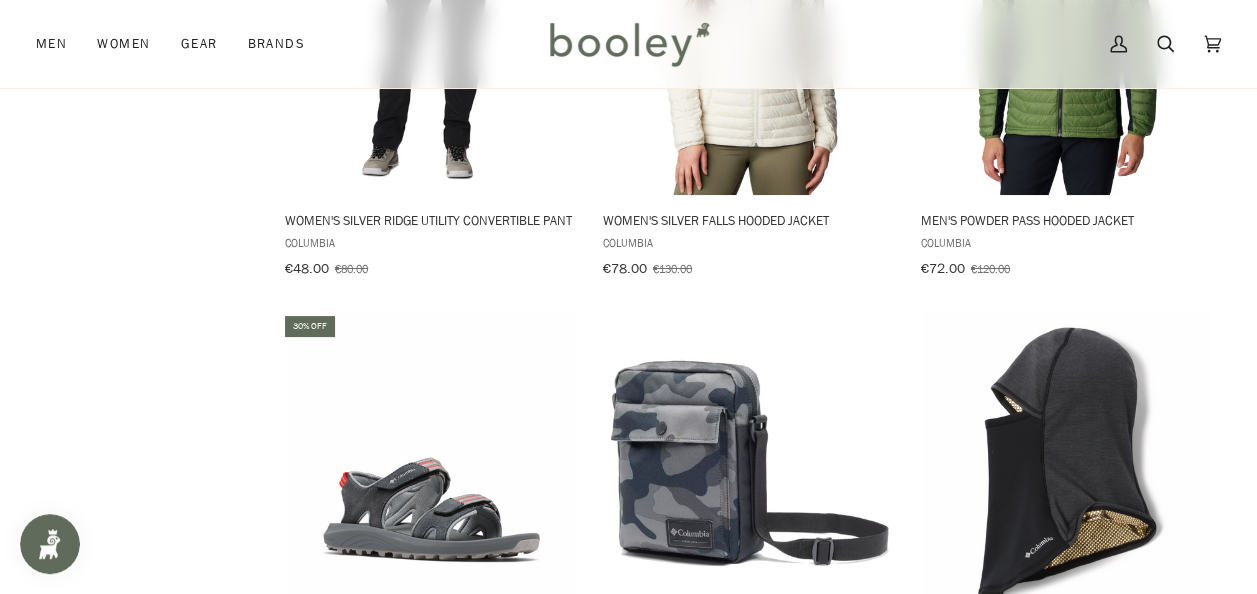 scroll, scrollTop: 14956, scrollLeft: 0, axis: vertical 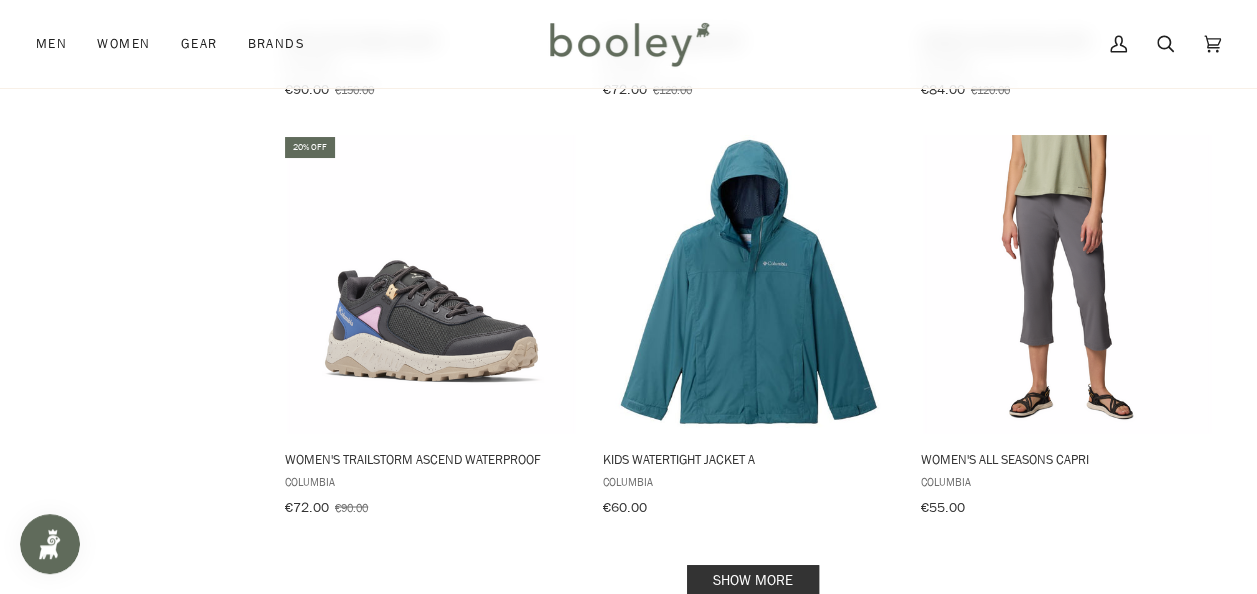 click on "Show more" at bounding box center [753, 580] 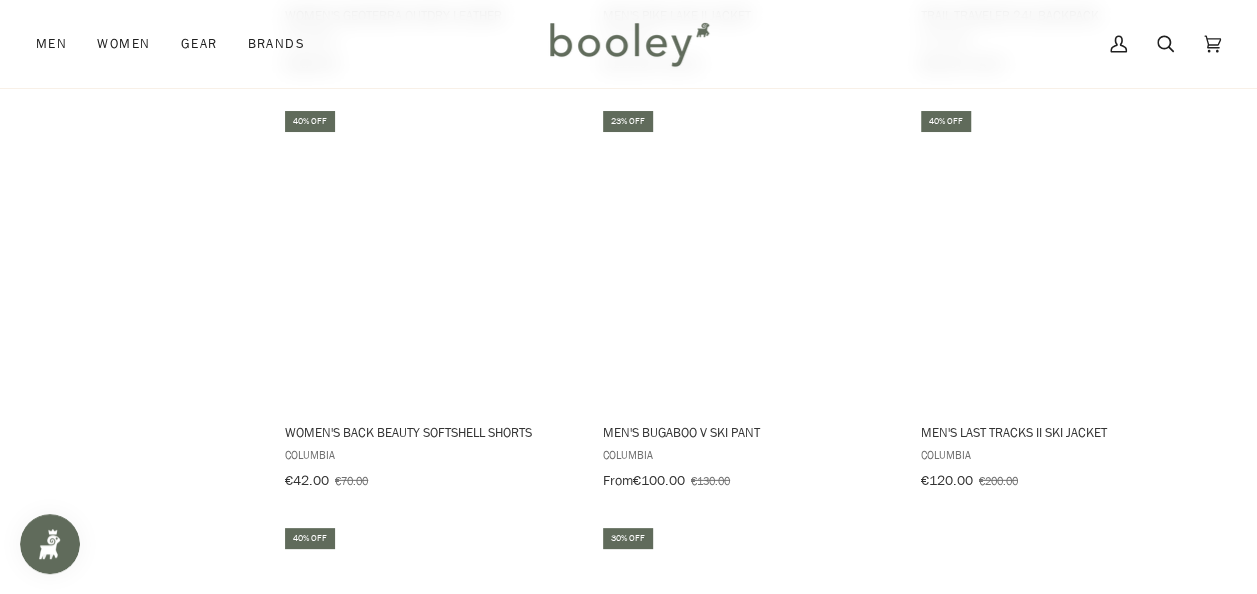 scroll, scrollTop: 17920, scrollLeft: 0, axis: vertical 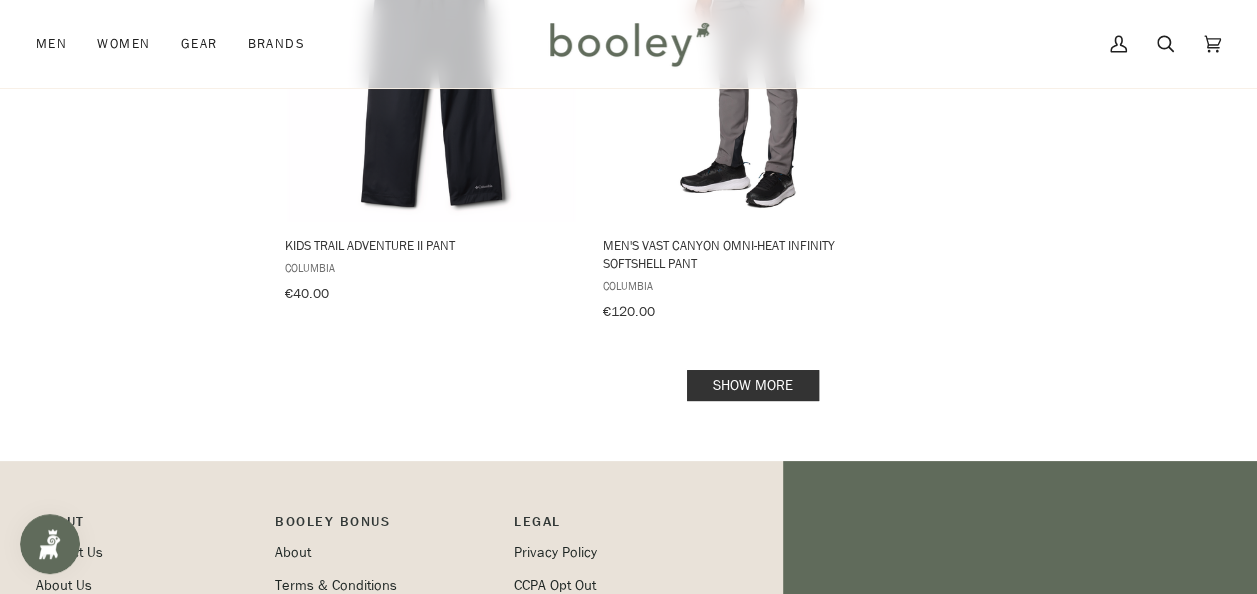 click on "Show more" at bounding box center (753, 385) 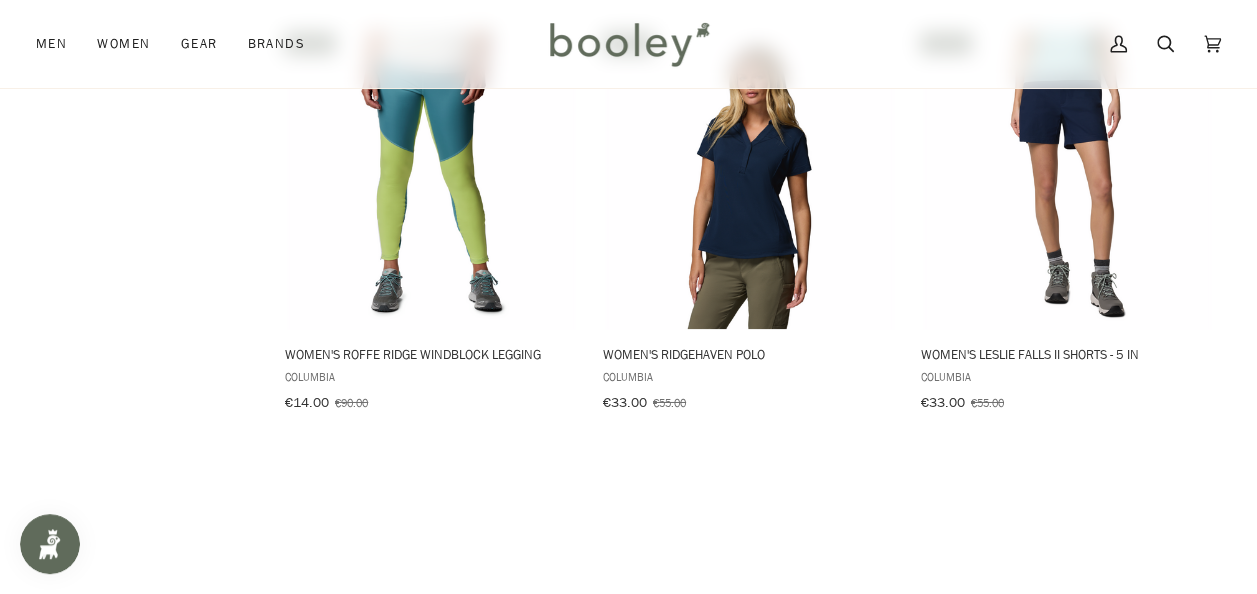 scroll, scrollTop: 22166, scrollLeft: 0, axis: vertical 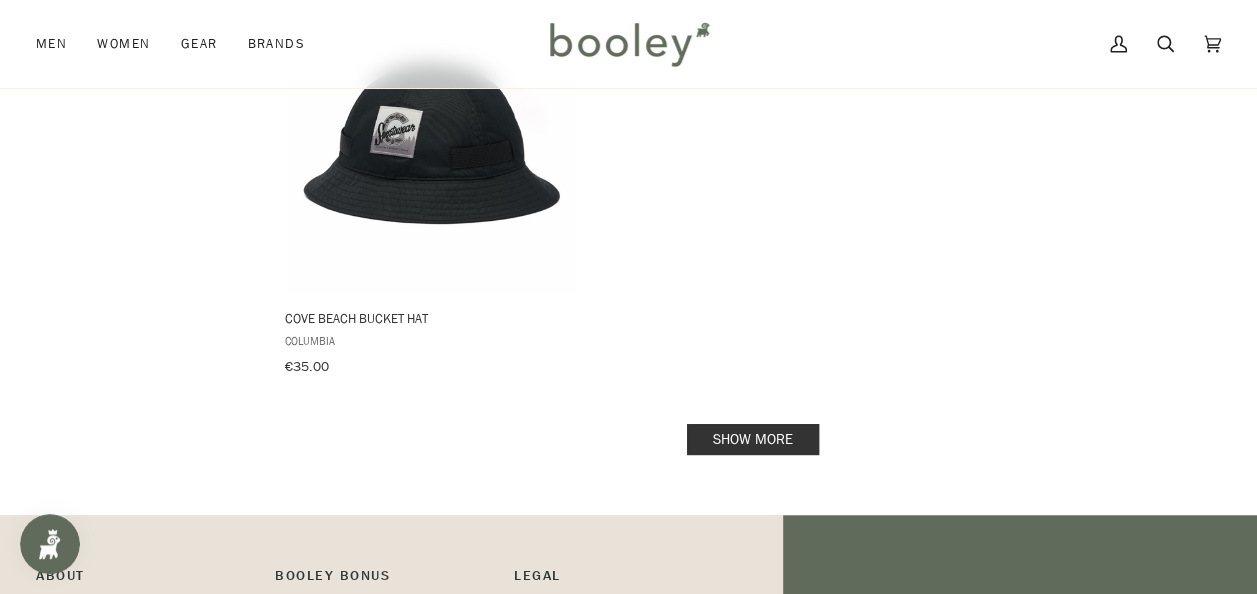 click on "Show more" at bounding box center [753, 439] 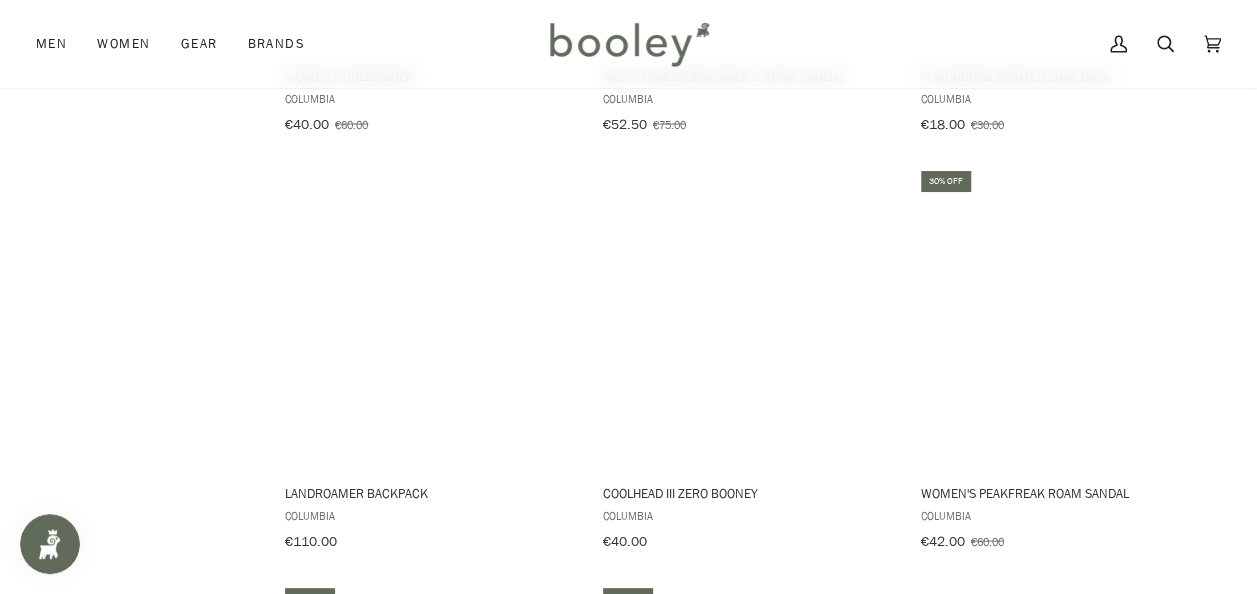 scroll, scrollTop: 24239, scrollLeft: 0, axis: vertical 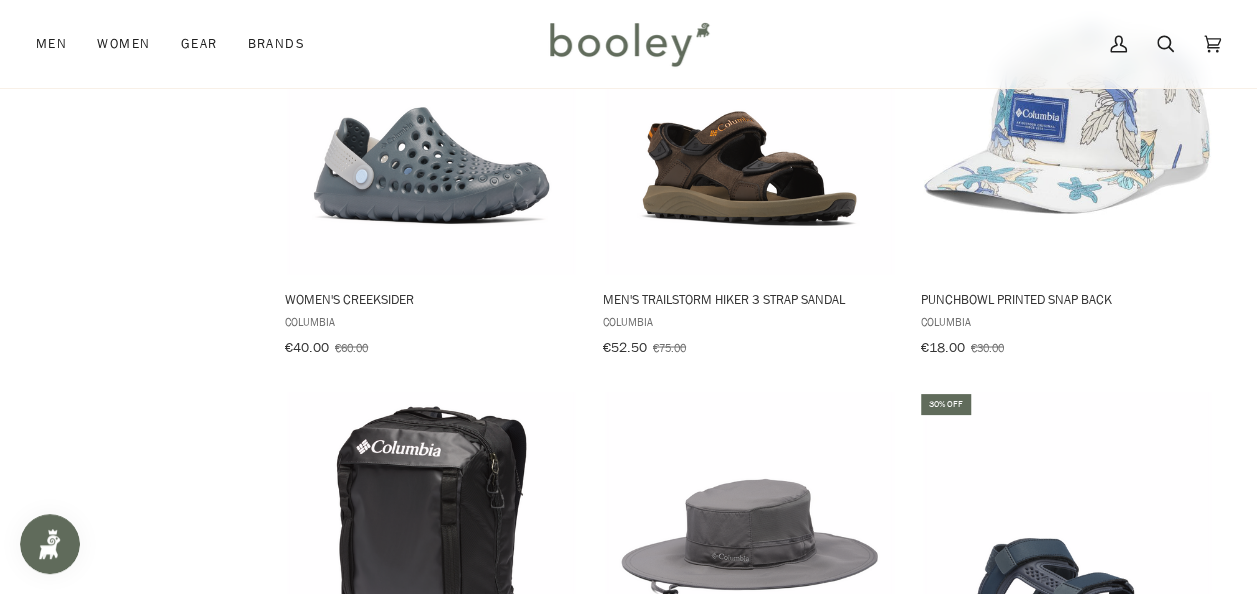 click at bounding box center (431, 541) 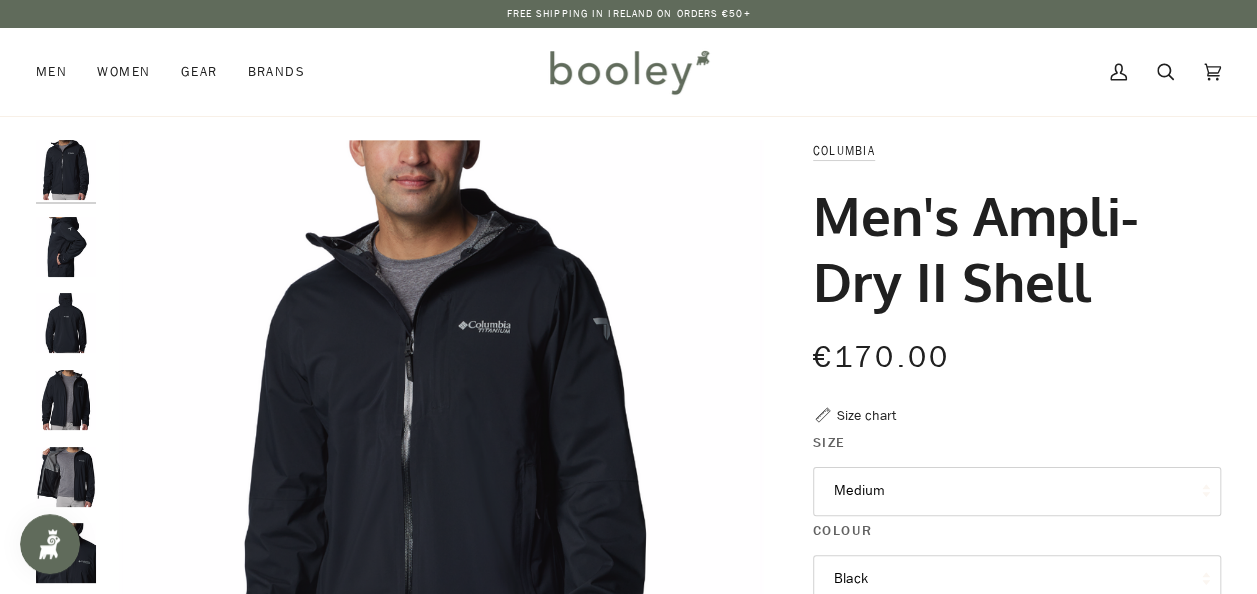 scroll, scrollTop: 0, scrollLeft: 0, axis: both 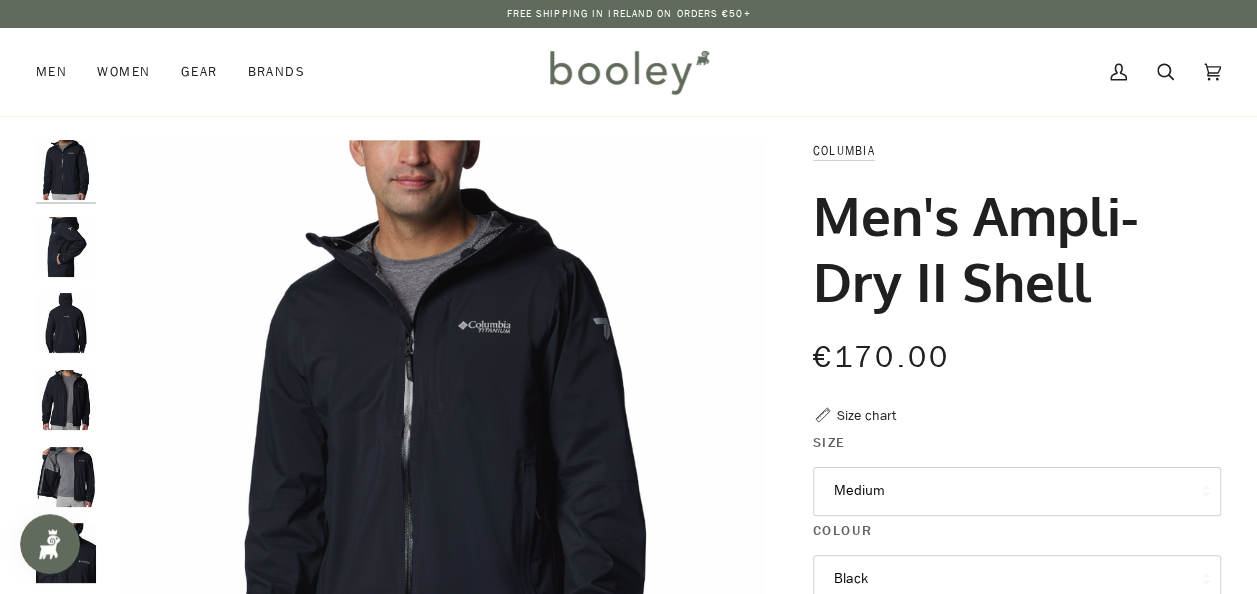 click at bounding box center (66, 247) 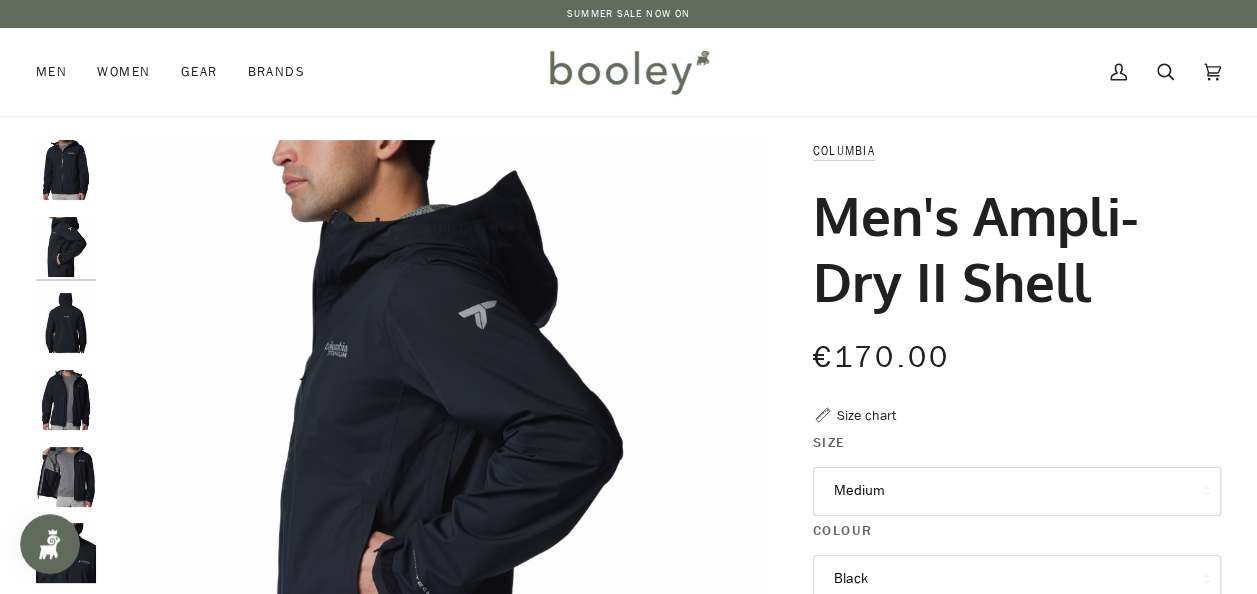 click at bounding box center (66, 323) 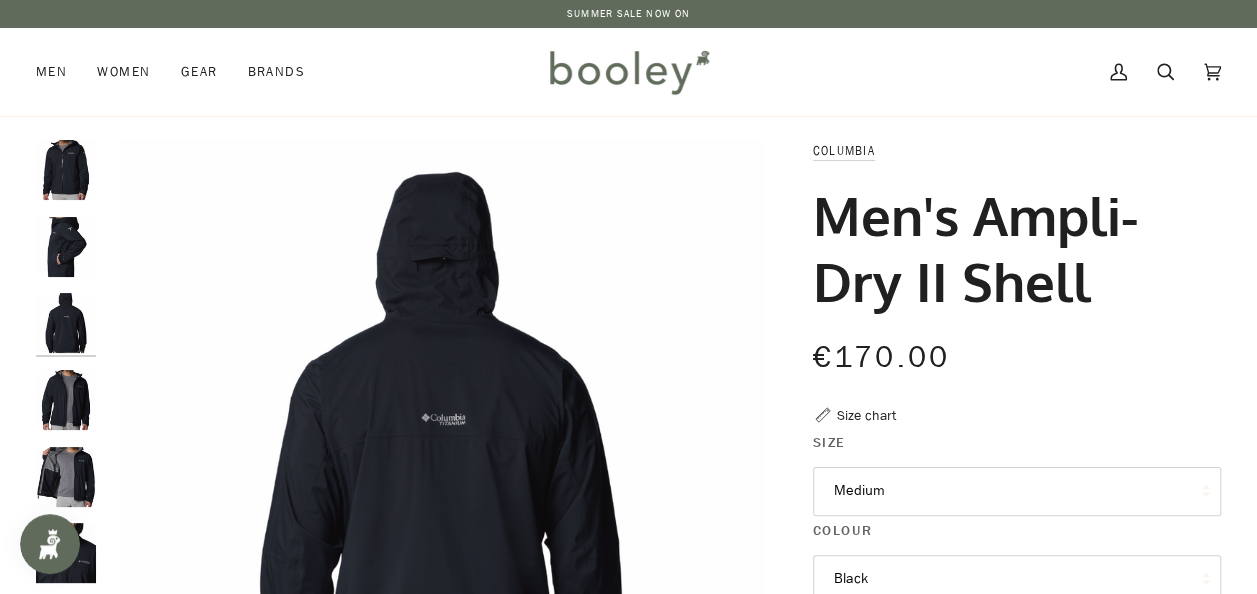 click at bounding box center (66, 400) 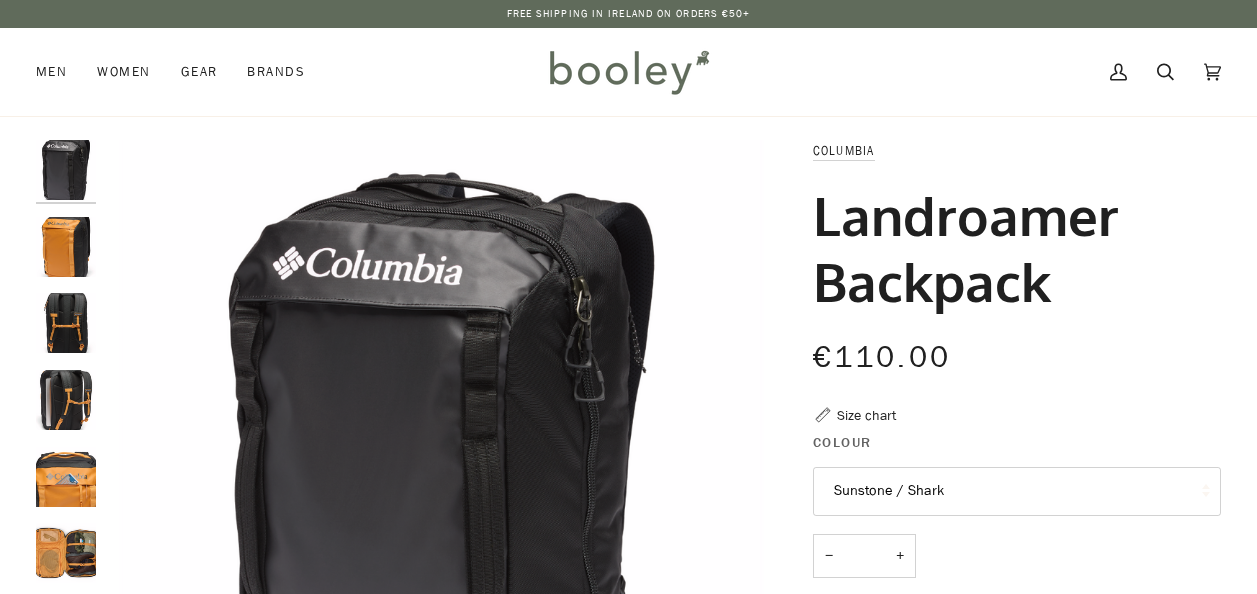 scroll, scrollTop: 0, scrollLeft: 0, axis: both 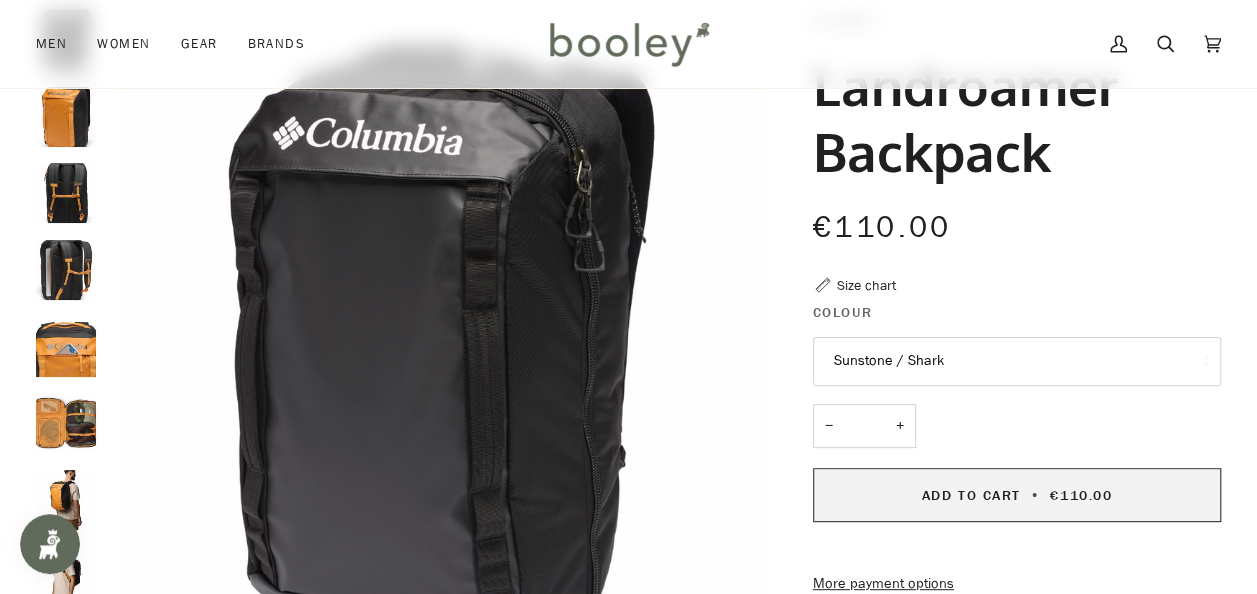 click on "€110.00" at bounding box center (1081, 495) 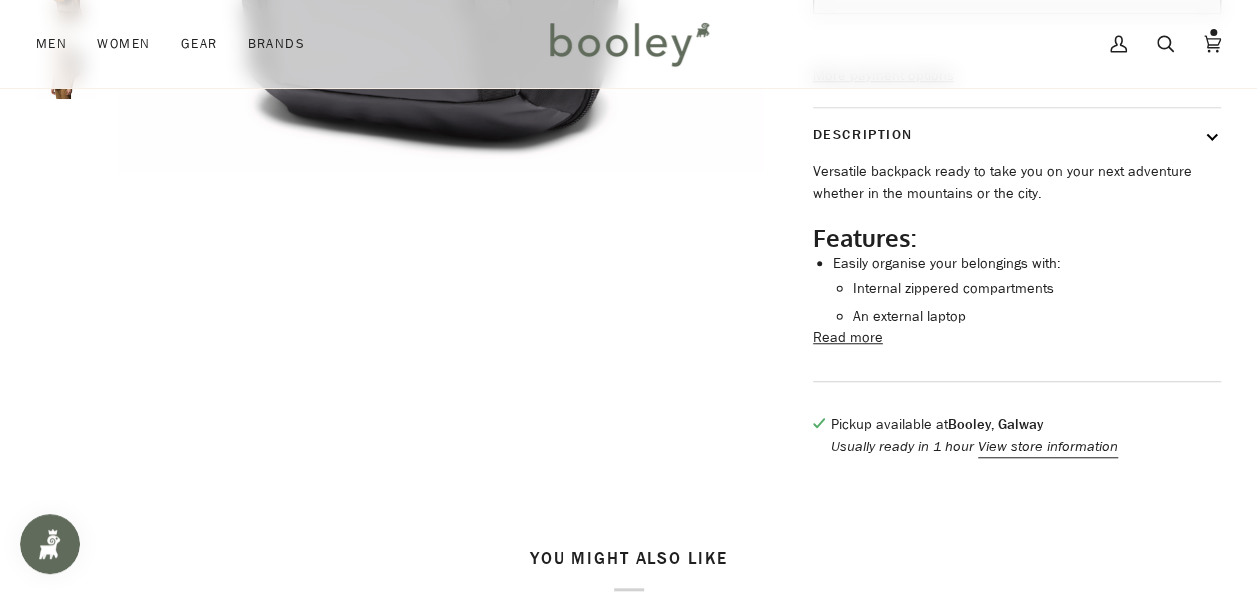 scroll, scrollTop: 641, scrollLeft: 0, axis: vertical 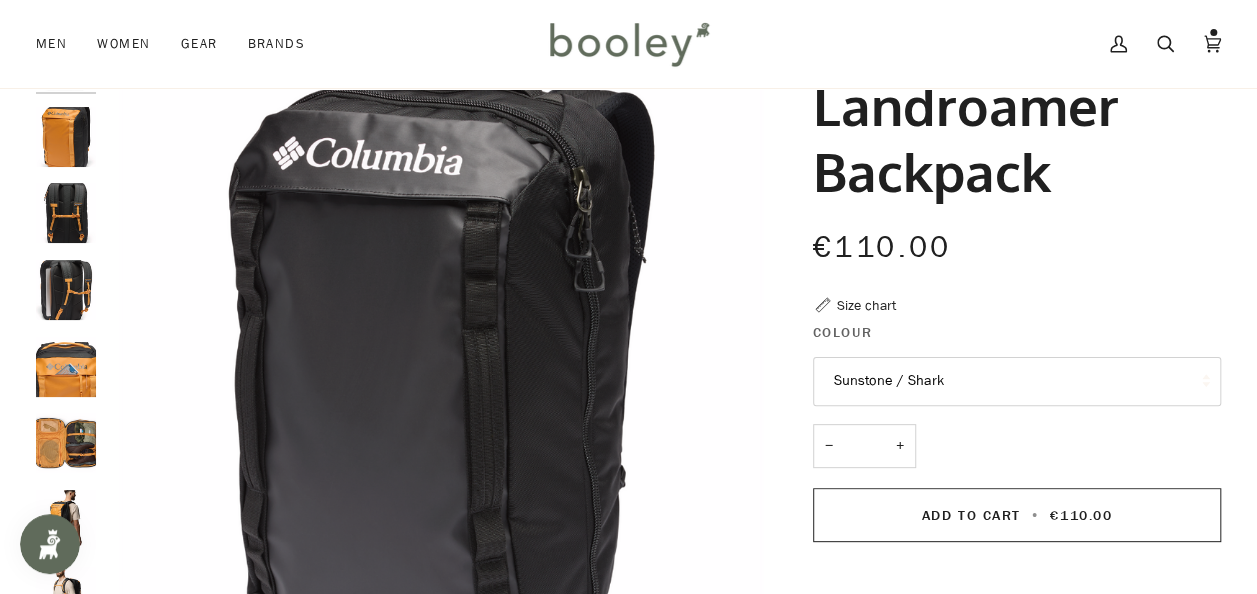 click at bounding box center [66, 213] 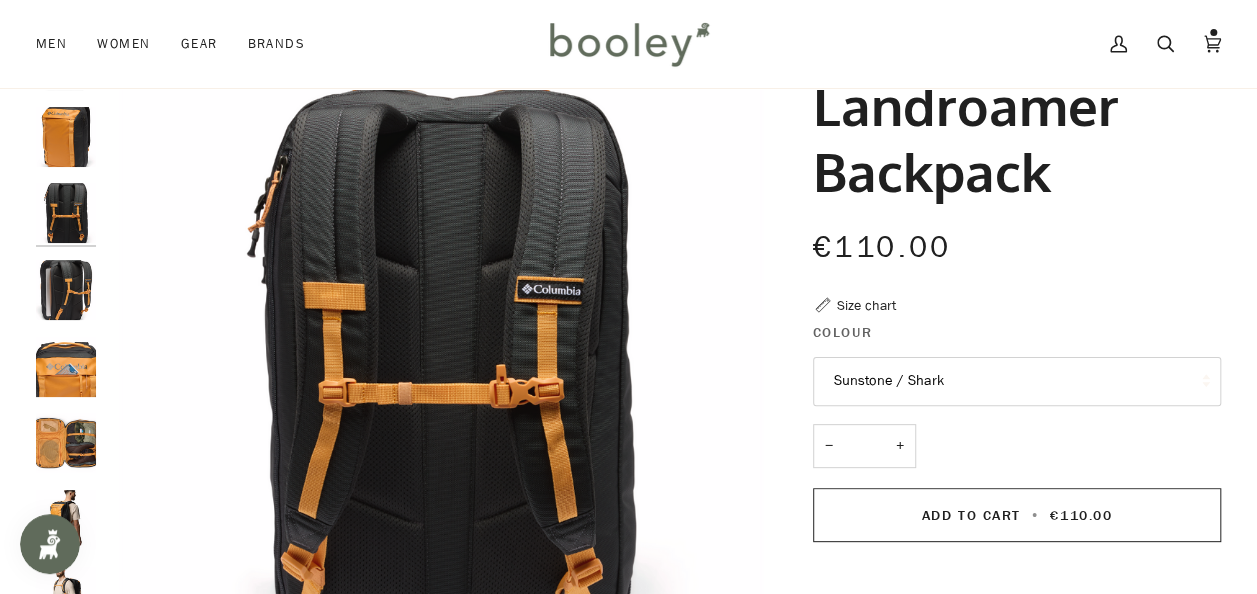 click at bounding box center (66, 290) 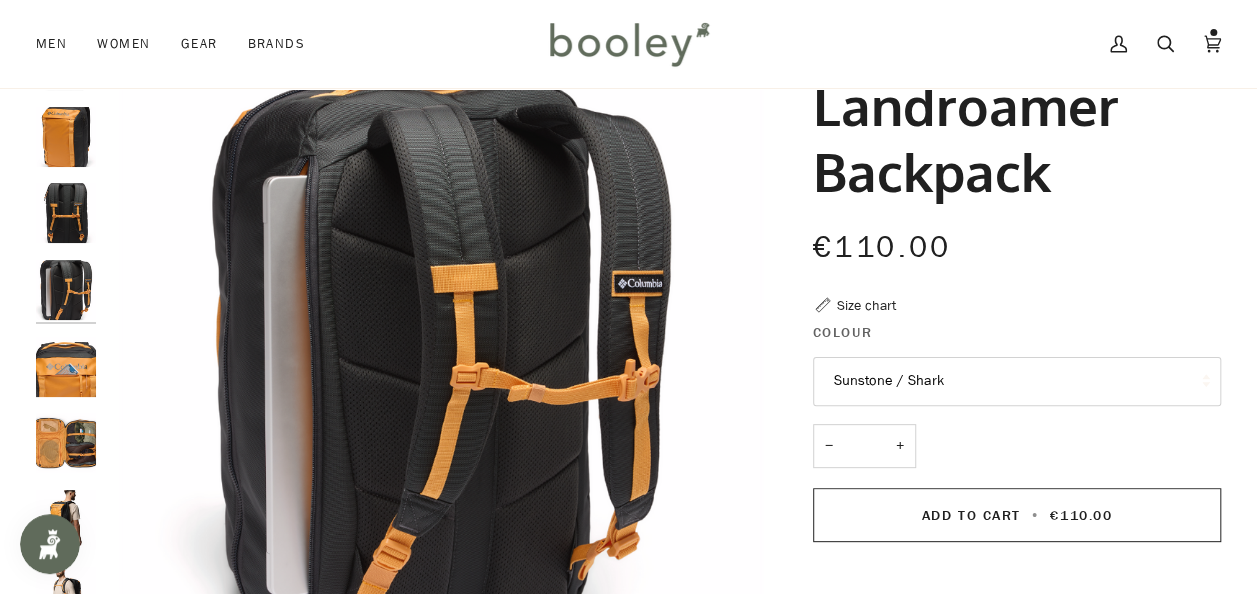 click at bounding box center (66, 367) 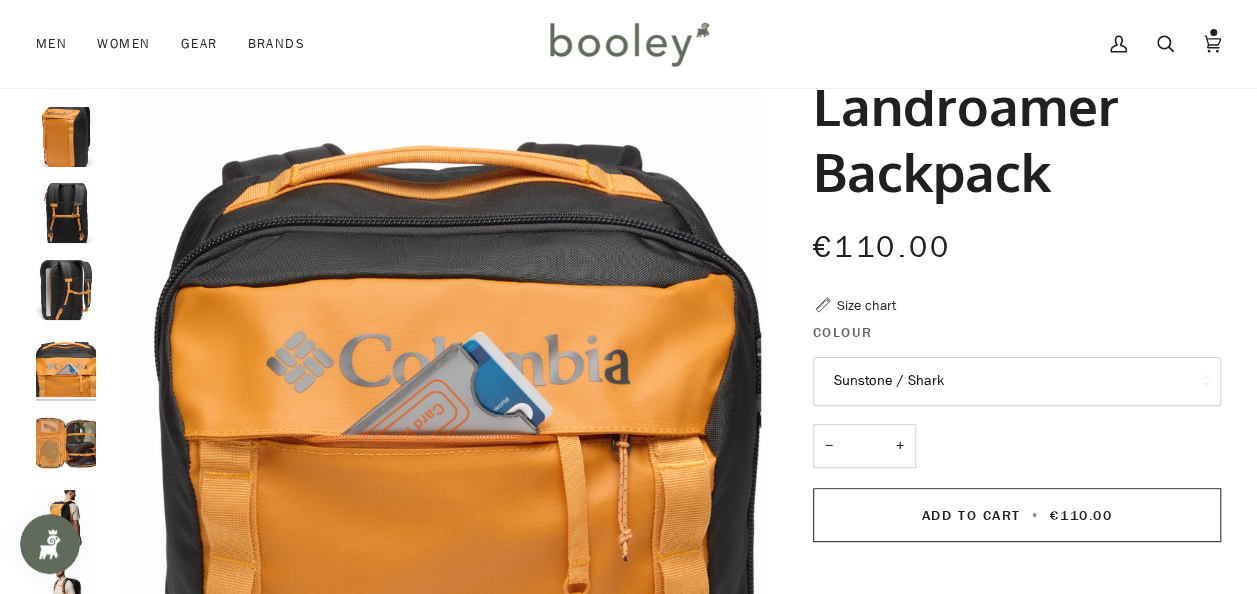 click at bounding box center [66, 443] 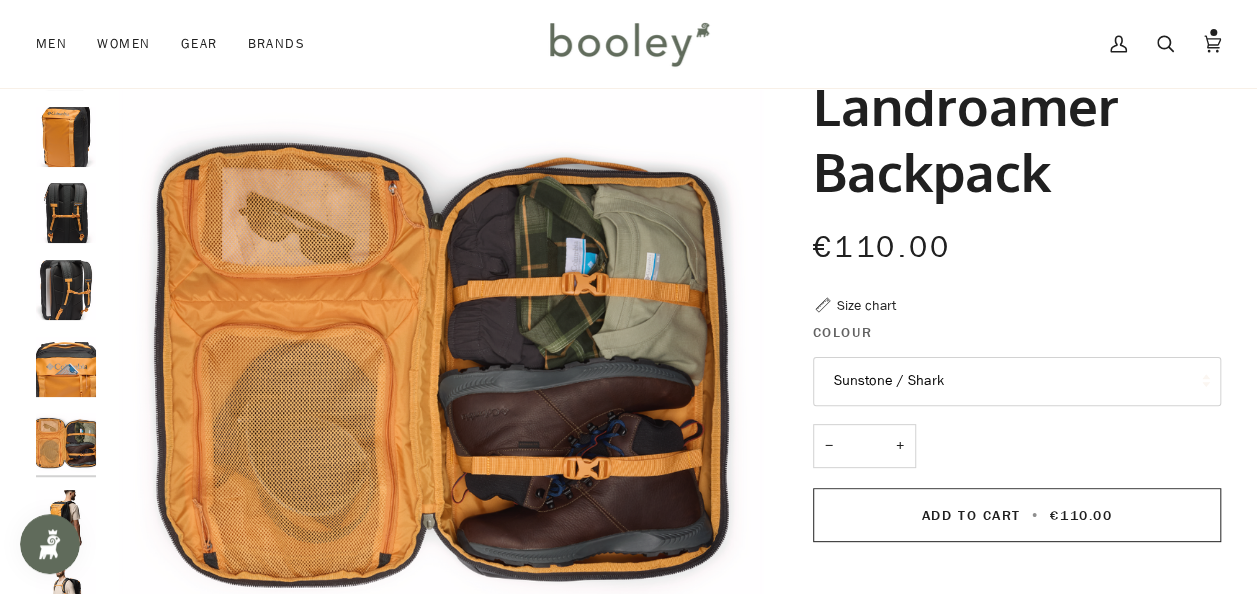 click at bounding box center [50, 544] 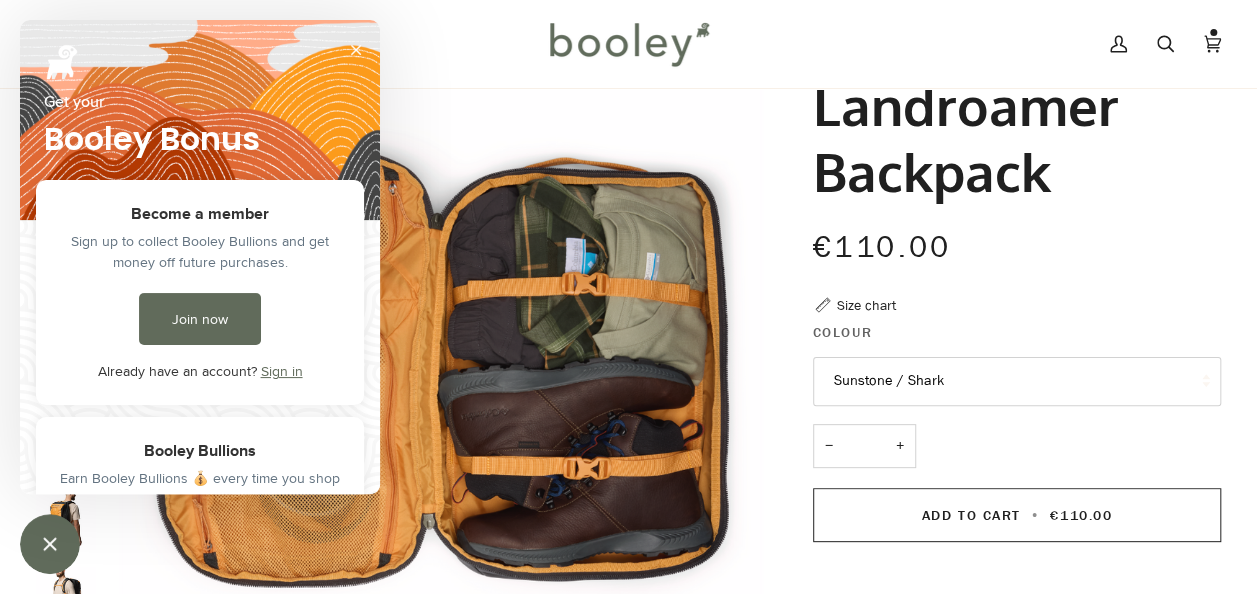 scroll, scrollTop: 0, scrollLeft: 0, axis: both 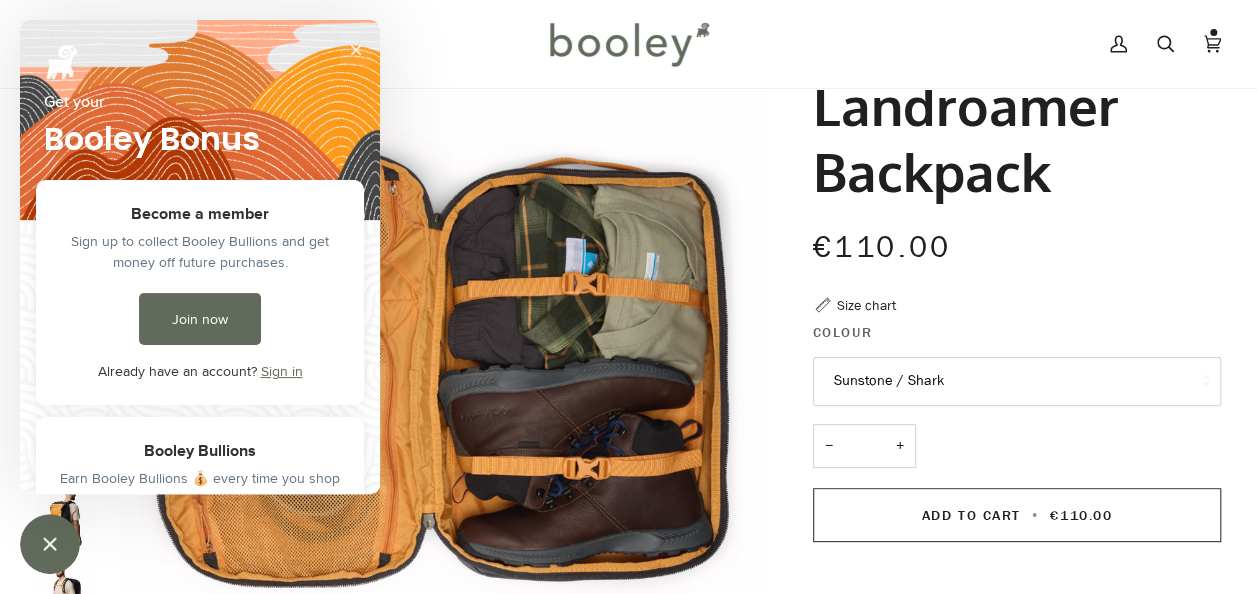 click at bounding box center (356, 50) 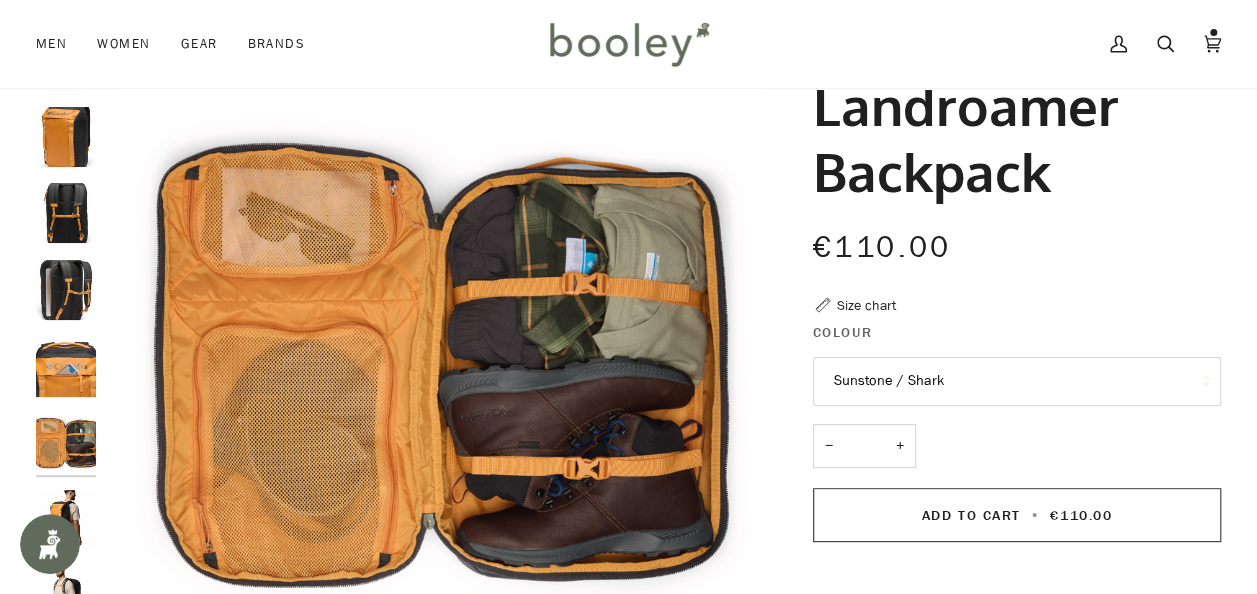 click at bounding box center (66, 213) 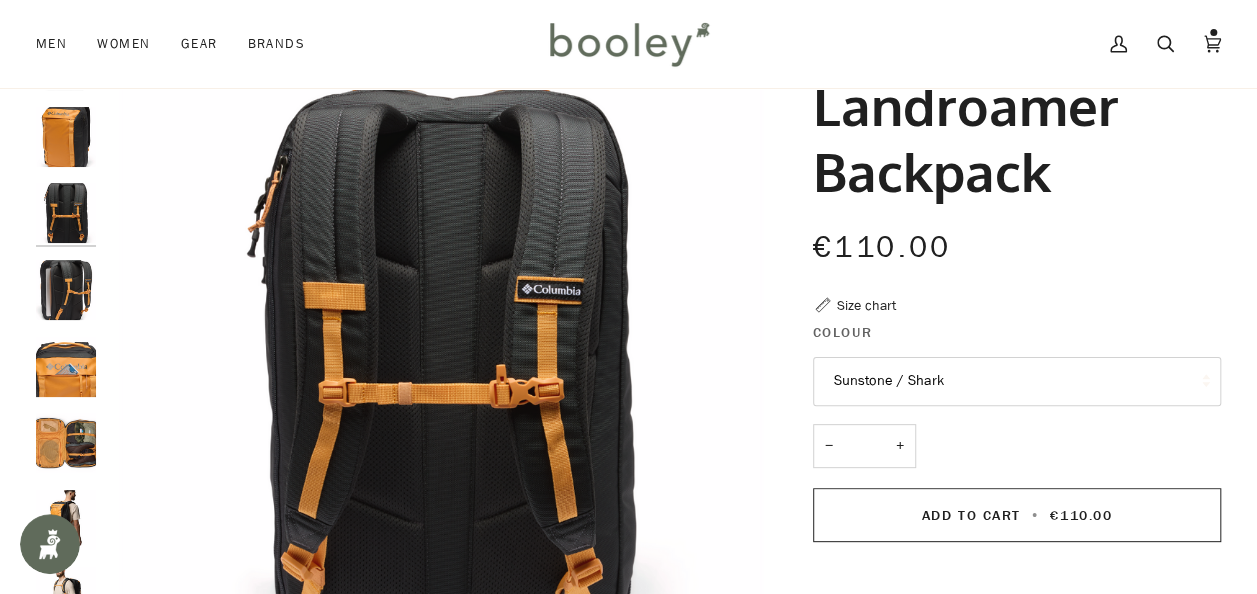 click at bounding box center (66, 290) 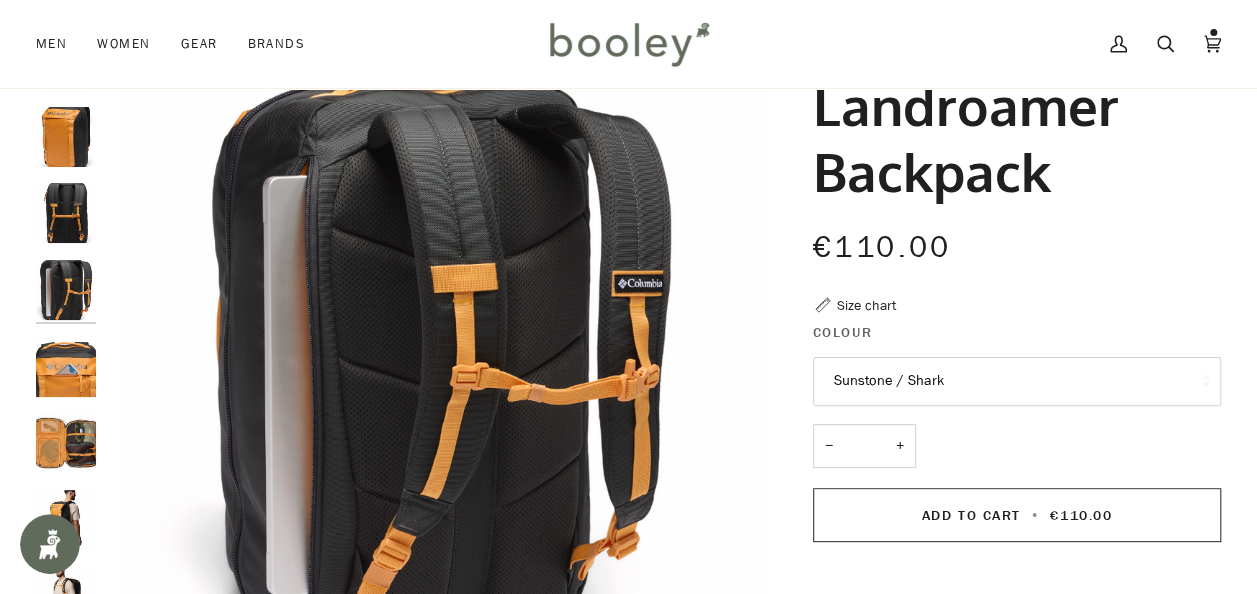click at bounding box center (66, 367) 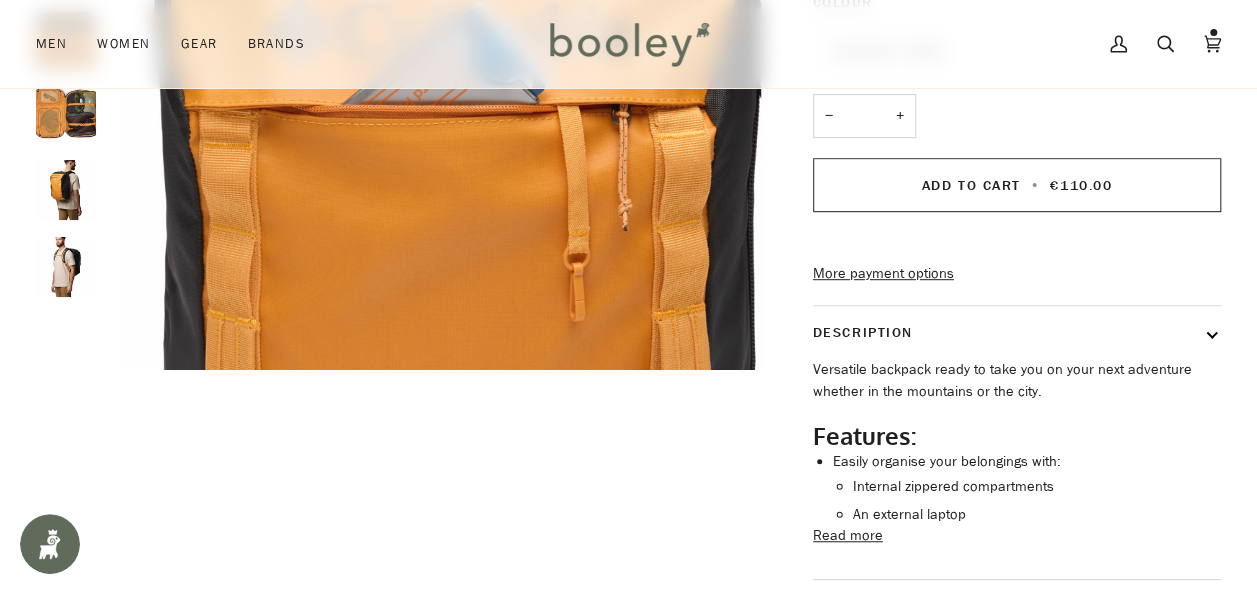 scroll, scrollTop: 544, scrollLeft: 0, axis: vertical 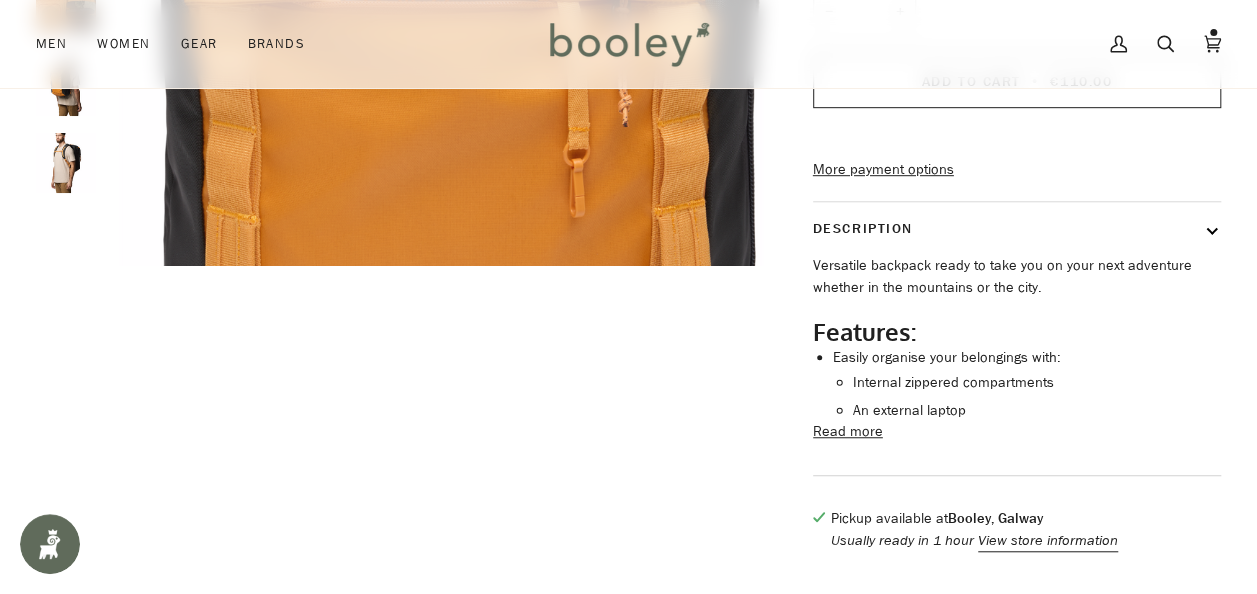 click on "Read more" at bounding box center [848, 432] 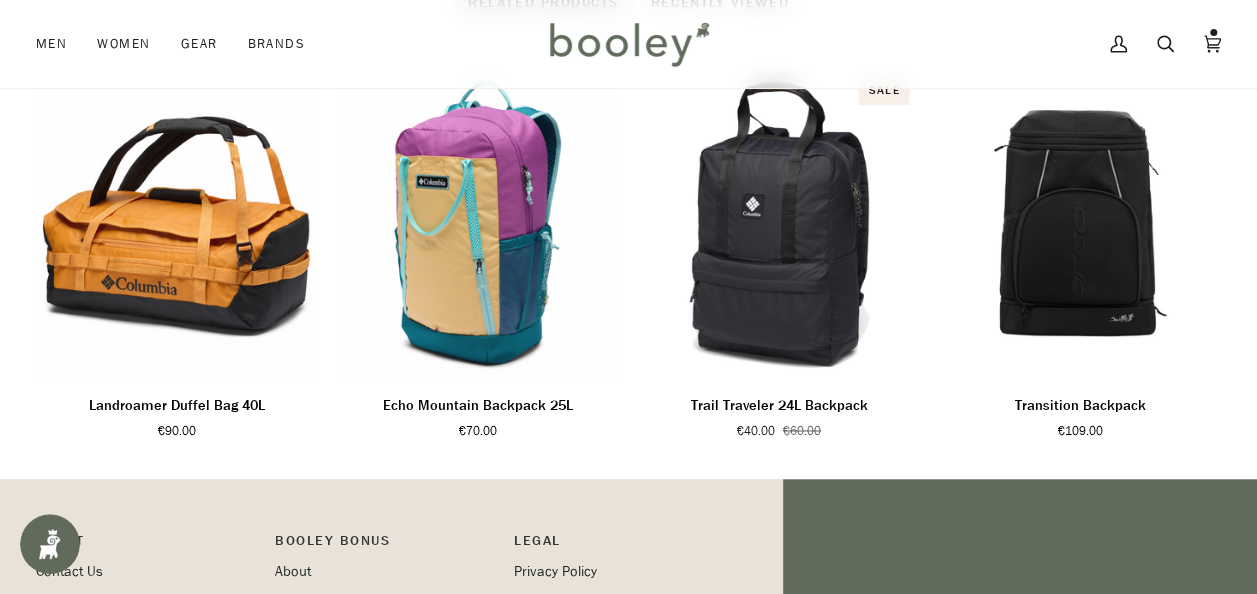 scroll, scrollTop: 1417, scrollLeft: 0, axis: vertical 